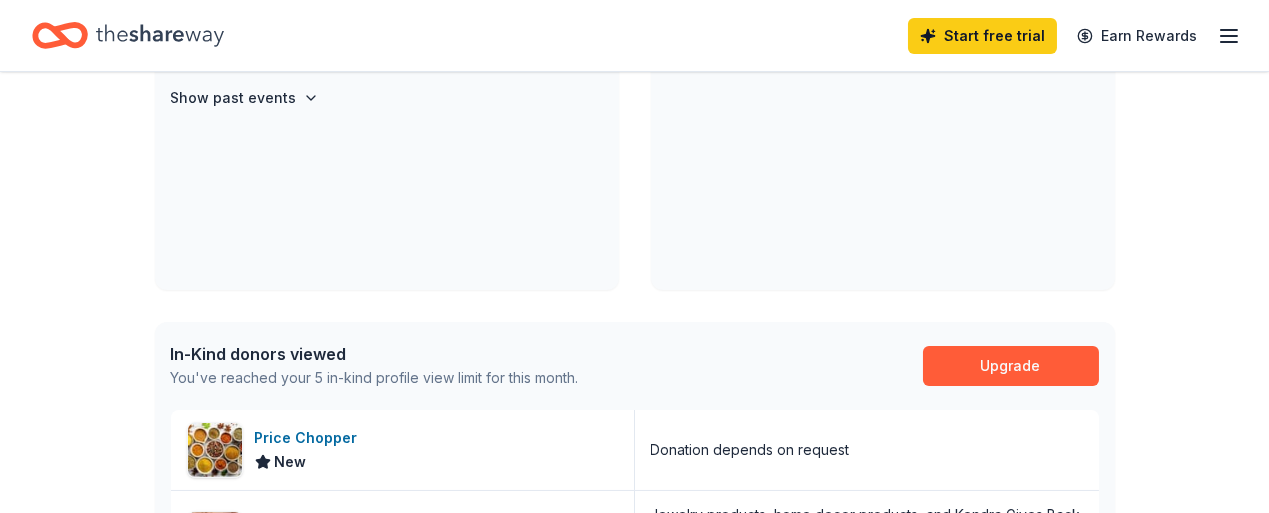 scroll, scrollTop: 0, scrollLeft: 0, axis: both 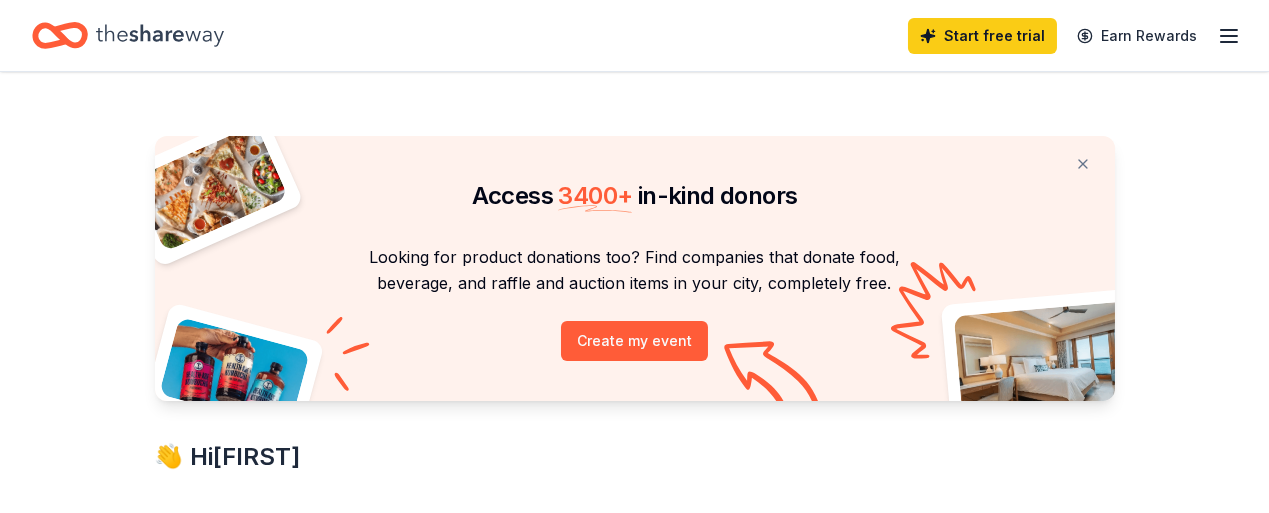 click 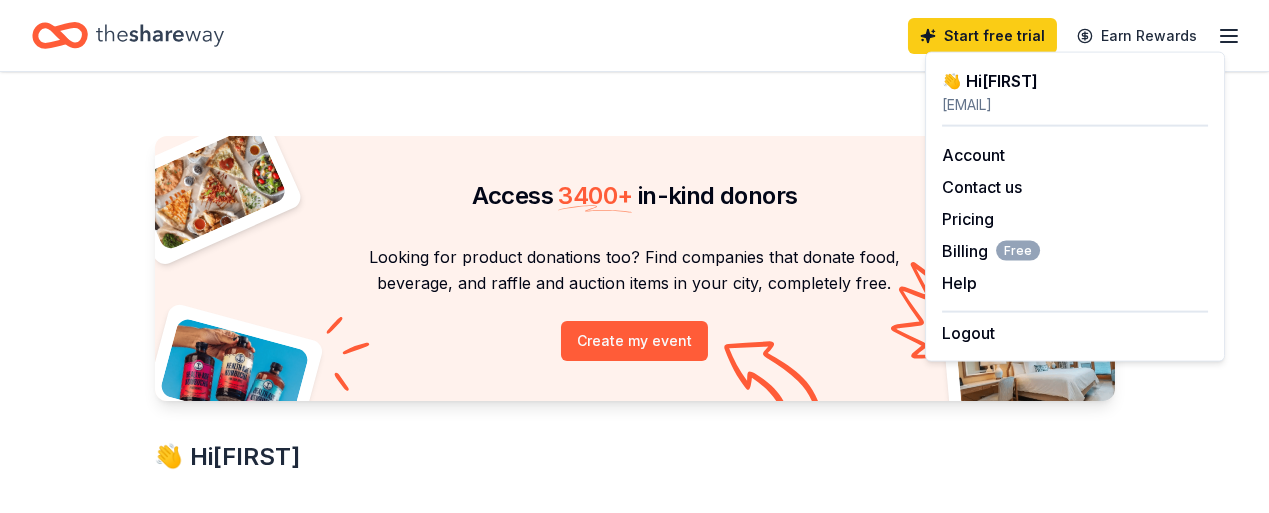 scroll, scrollTop: 291, scrollLeft: 0, axis: vertical 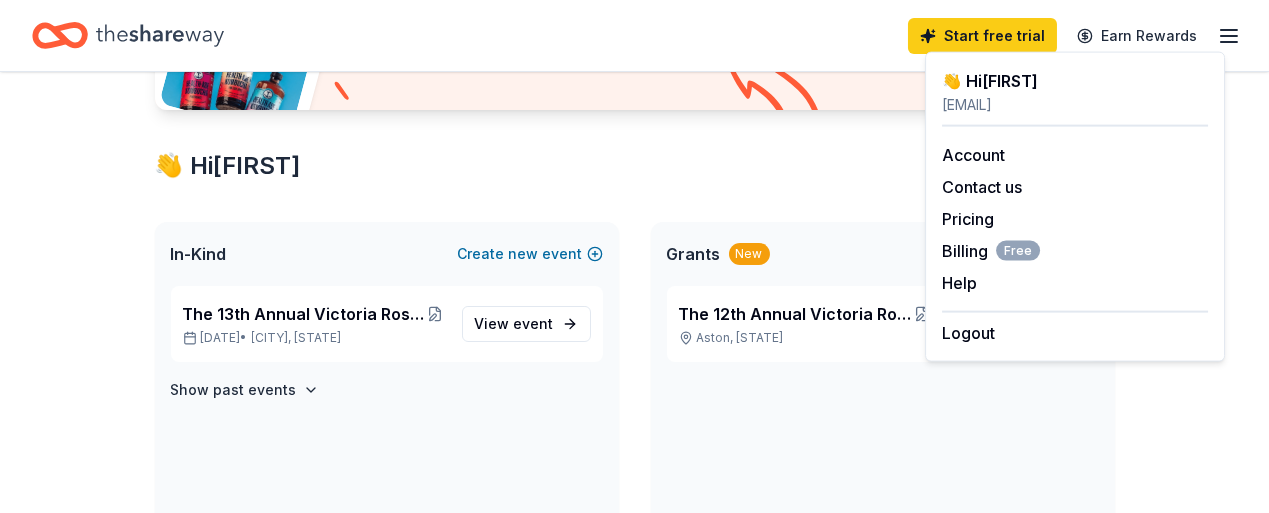 click on "Show past events" at bounding box center [387, 390] 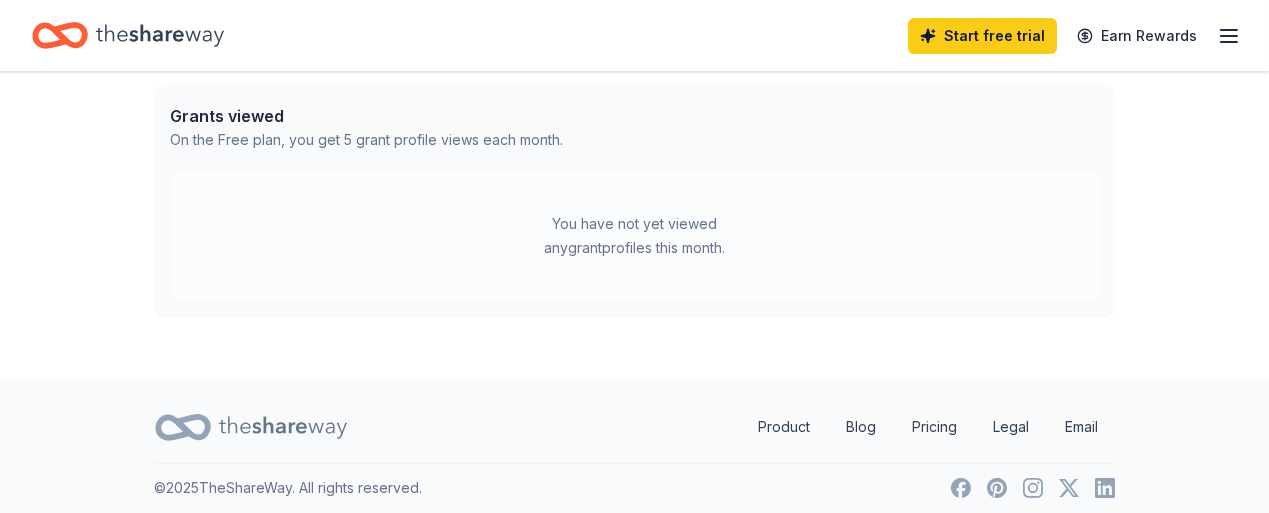 scroll, scrollTop: 1385, scrollLeft: 0, axis: vertical 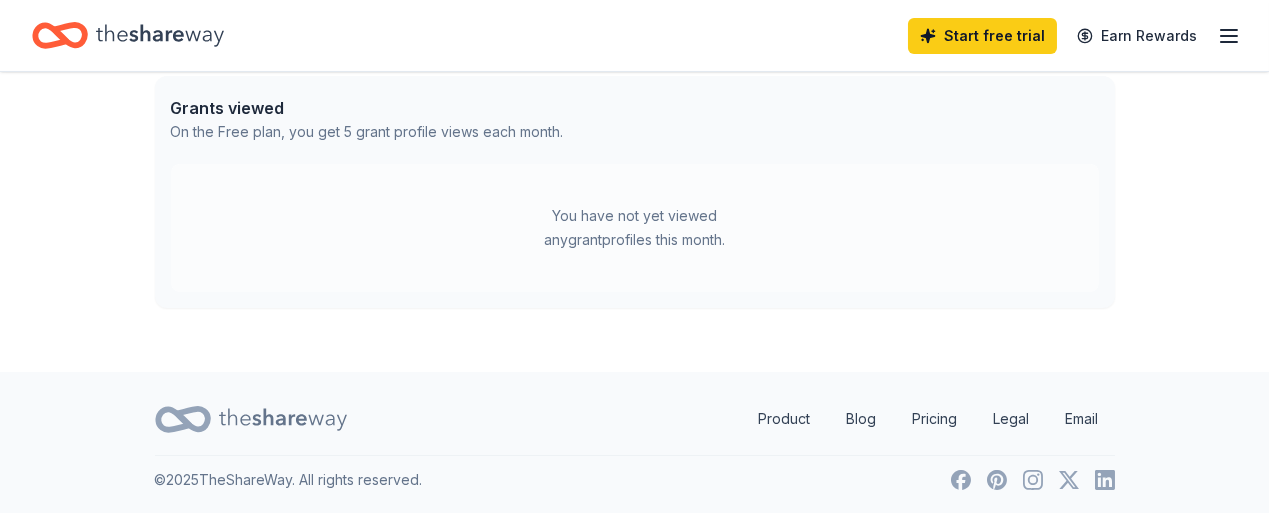 click on "You have not yet viewed any  grant  profiles this month." at bounding box center (635, 228) 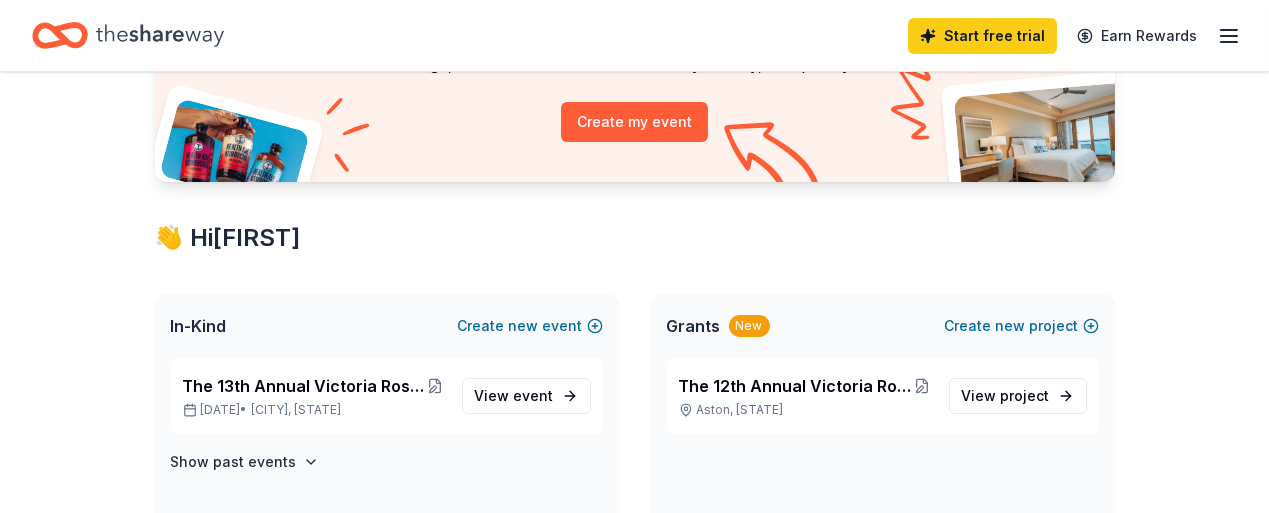 scroll, scrollTop: 0, scrollLeft: 0, axis: both 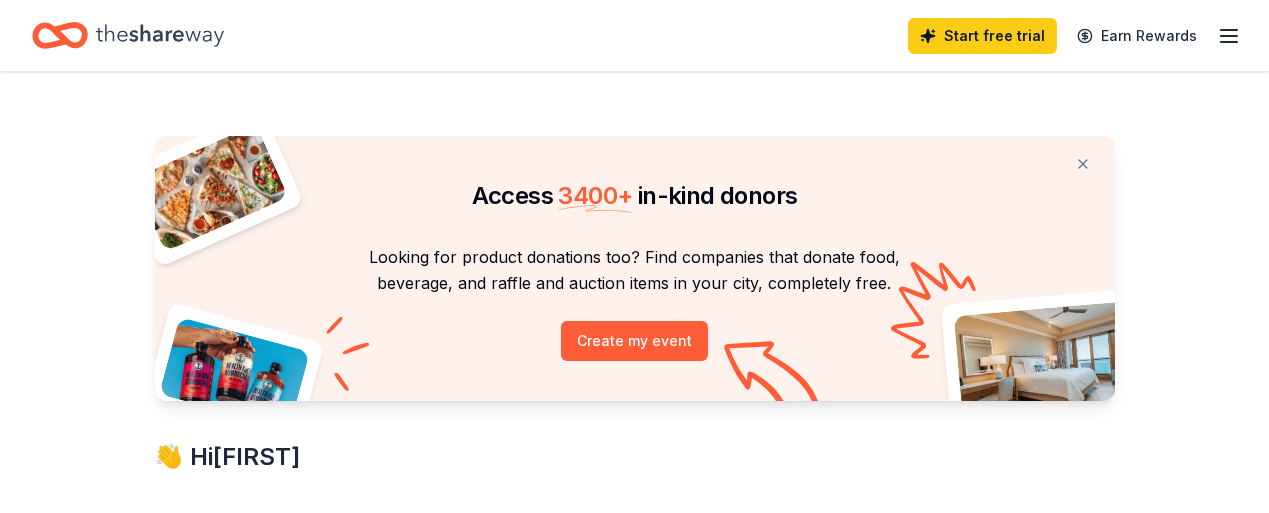 click 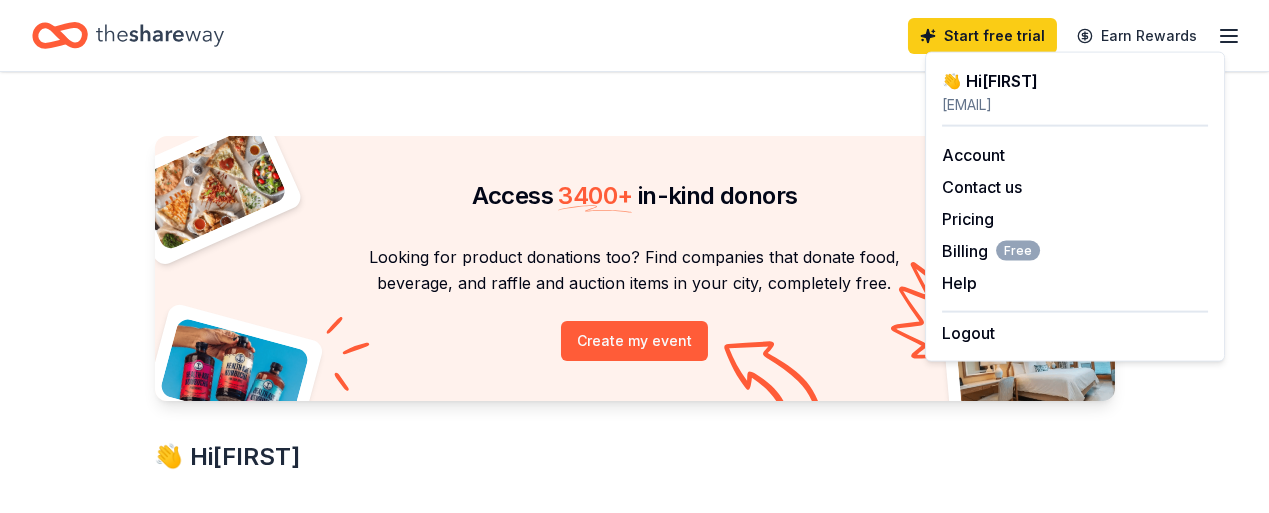 drag, startPoint x: 571, startPoint y: 143, endPoint x: 586, endPoint y: 175, distance: 35.341194 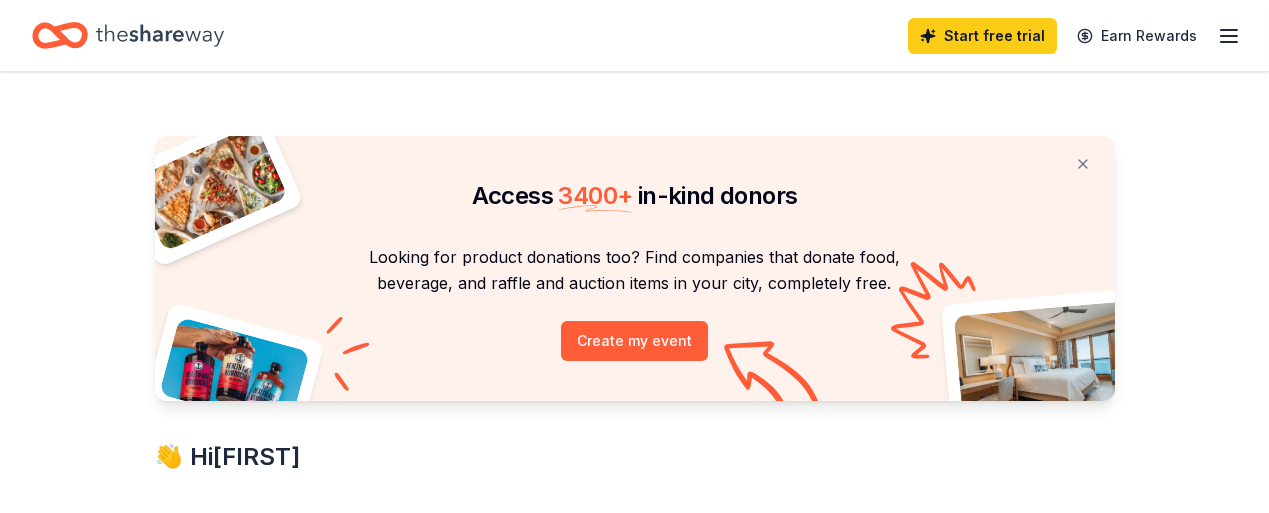 scroll, scrollTop: 291, scrollLeft: 0, axis: vertical 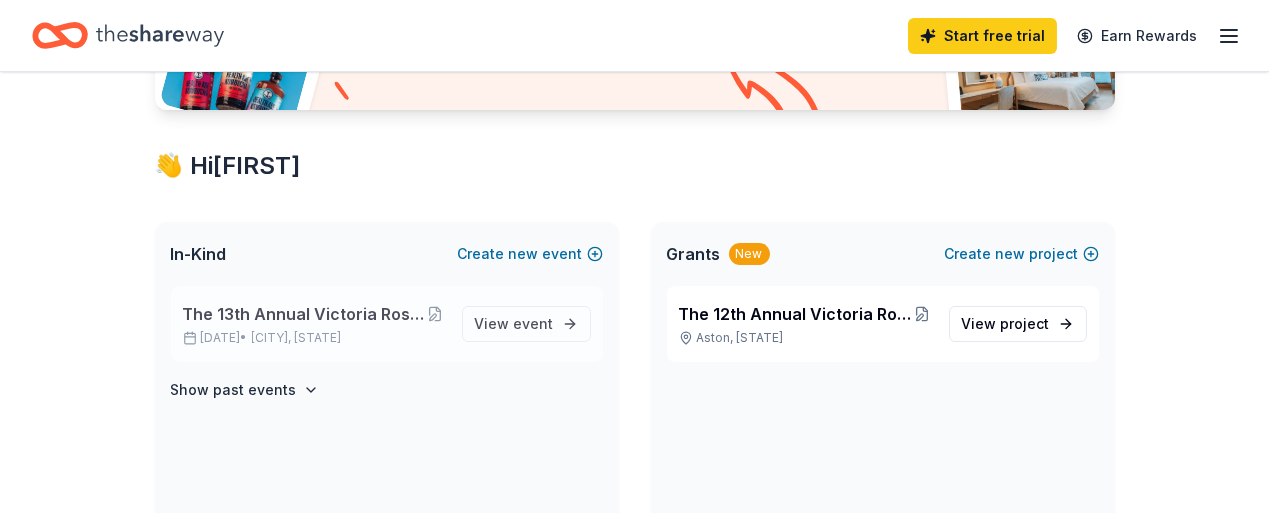 click on "The 13th Annual Victoria Rose Fund Benefit "Team Angelo"" at bounding box center [304, 314] 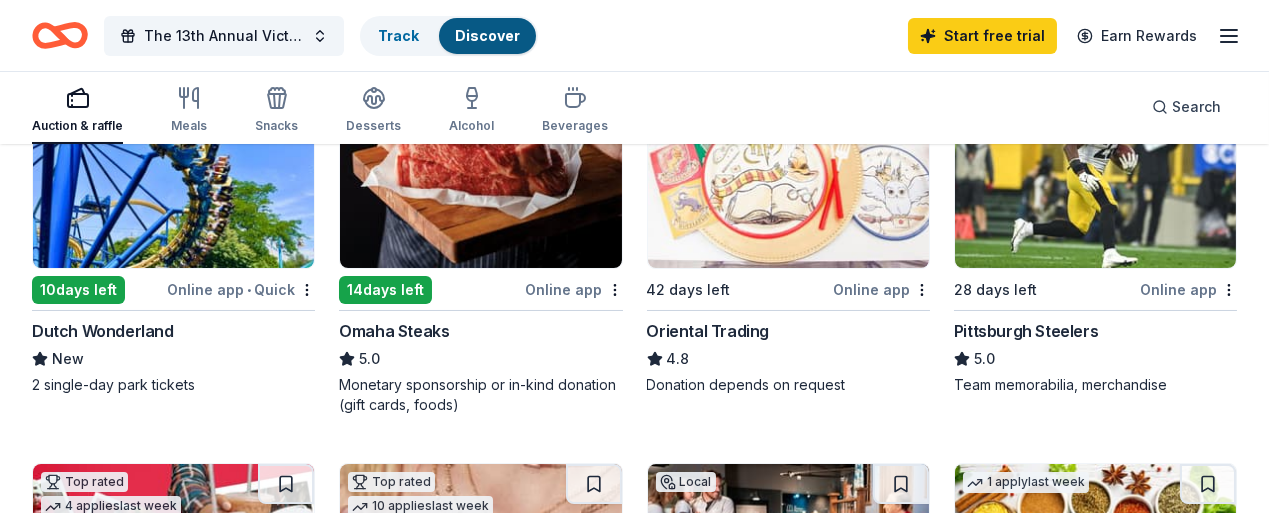 scroll, scrollTop: 0, scrollLeft: 0, axis: both 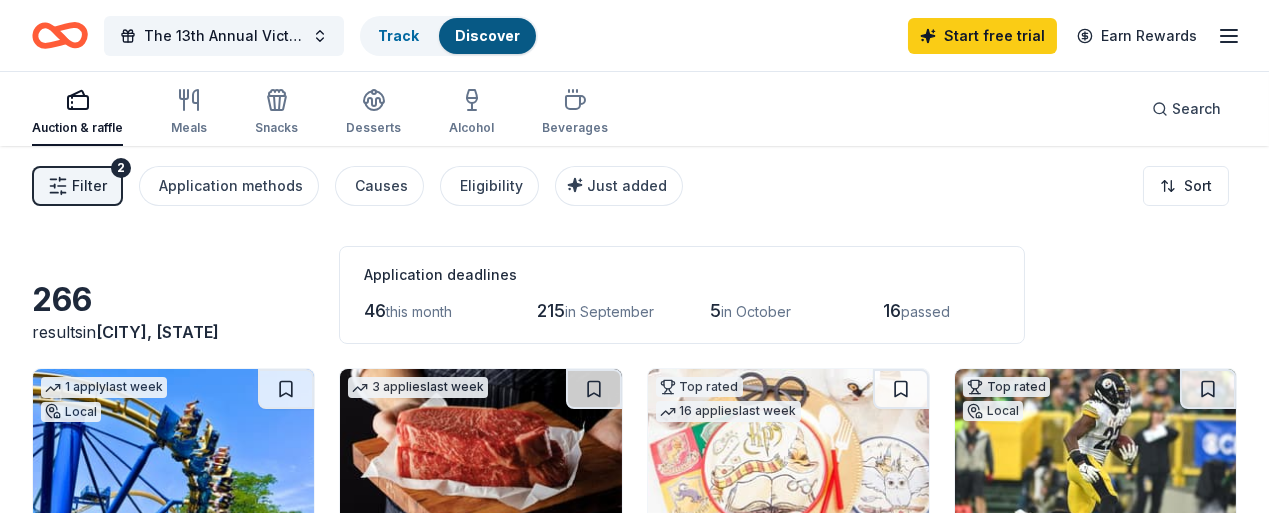 click on "The 13th Annual Victoria Rose Fund Benefit "Team Angelo" Track  Discover Start free  trial Earn Rewards" at bounding box center [634, 35] 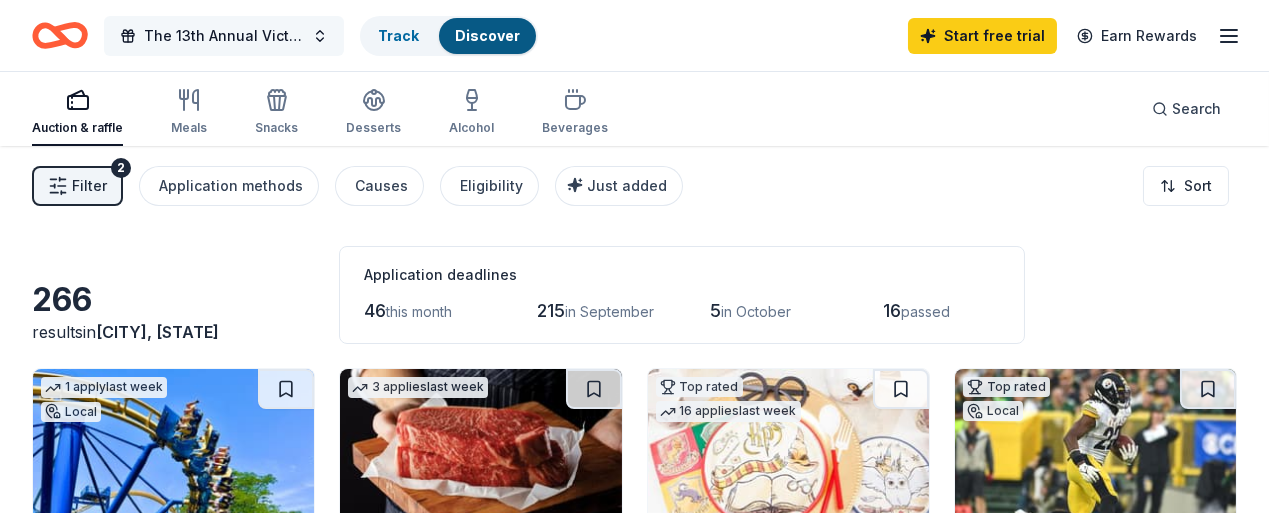 click on "The 13th Annual Victoria Rose Fund Benefit "Team Angelo"" at bounding box center (224, 36) 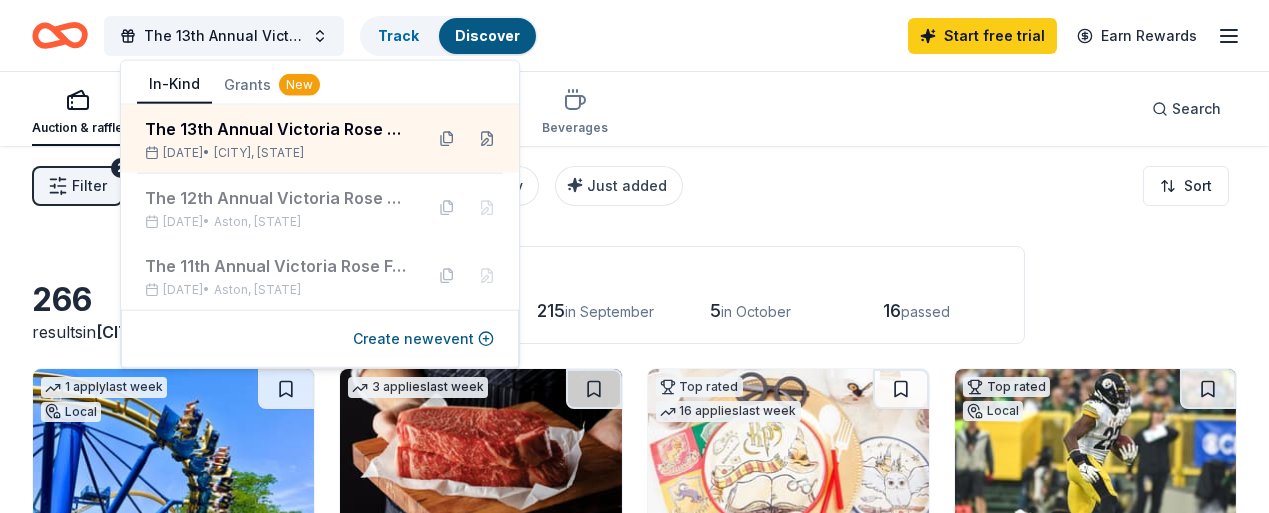 drag, startPoint x: 649, startPoint y: 122, endPoint x: 640, endPoint y: 116, distance: 10.816654 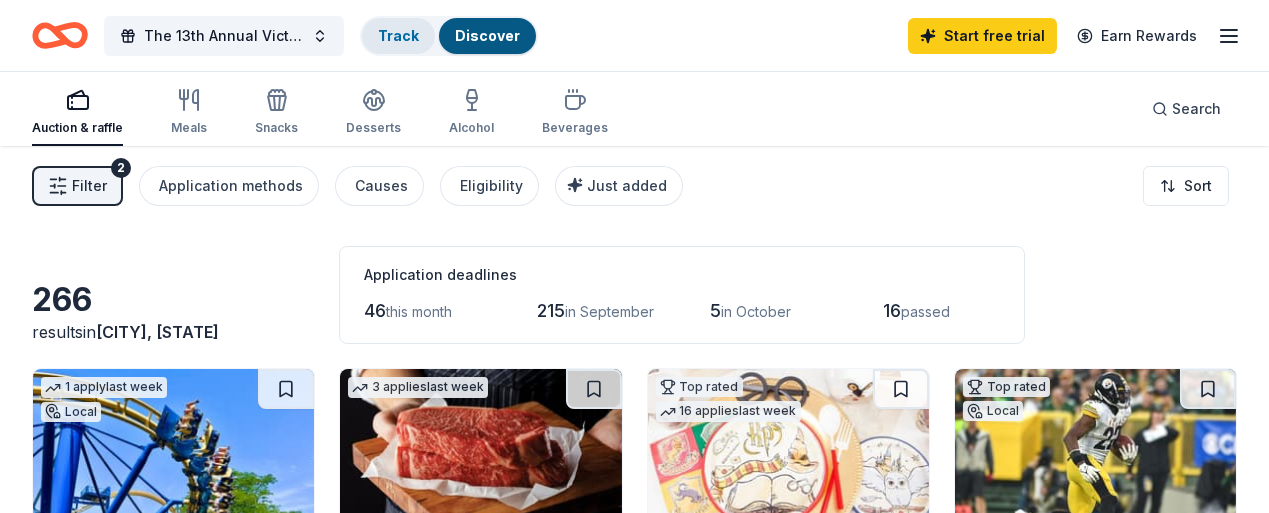 click on "Track" at bounding box center (398, 35) 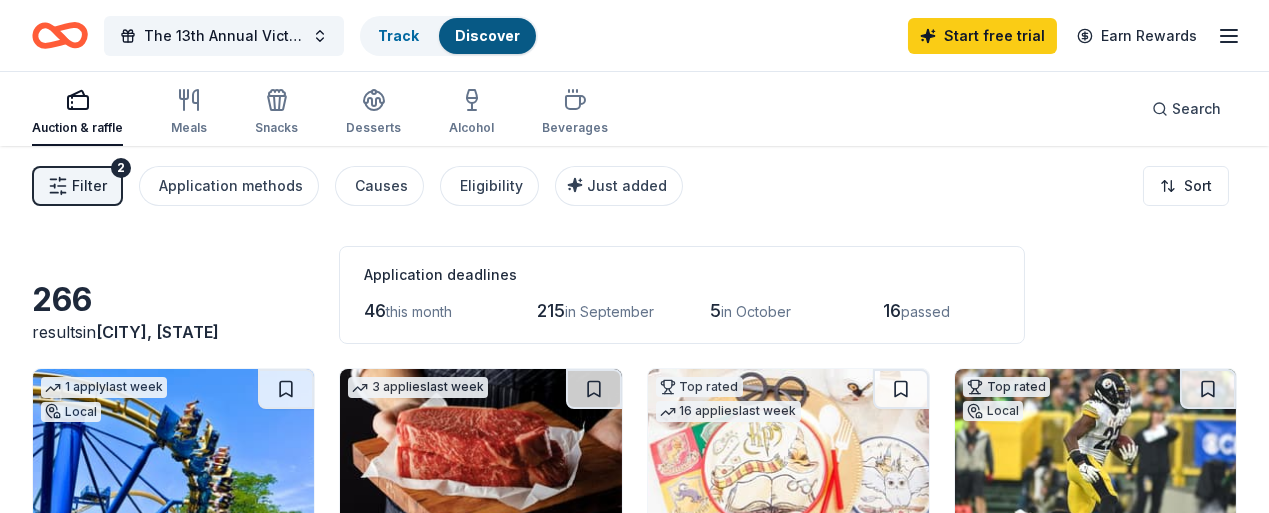 scroll, scrollTop: 0, scrollLeft: 0, axis: both 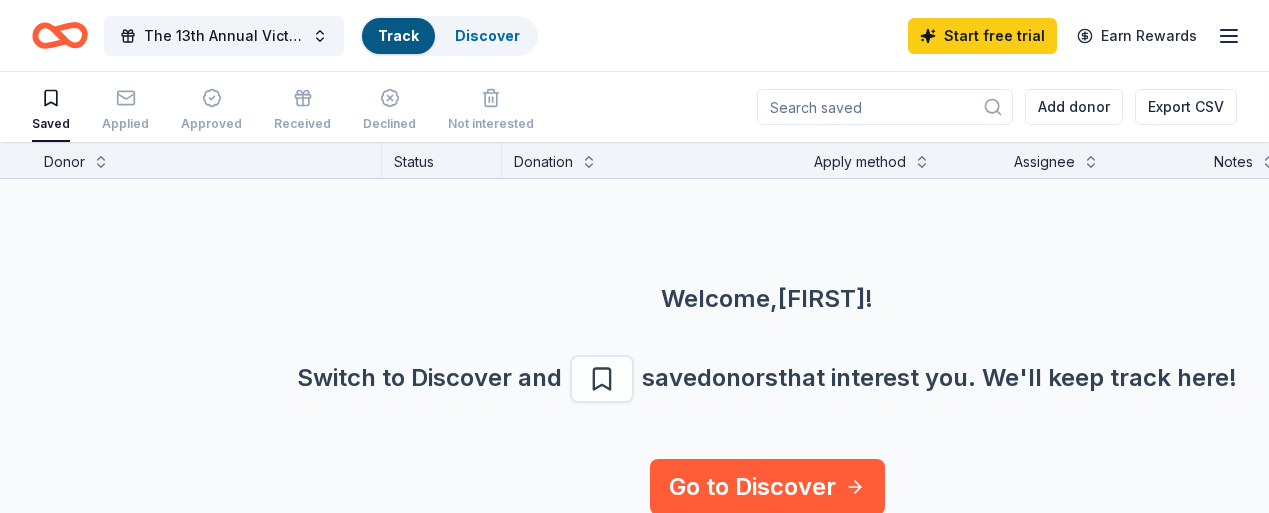 click 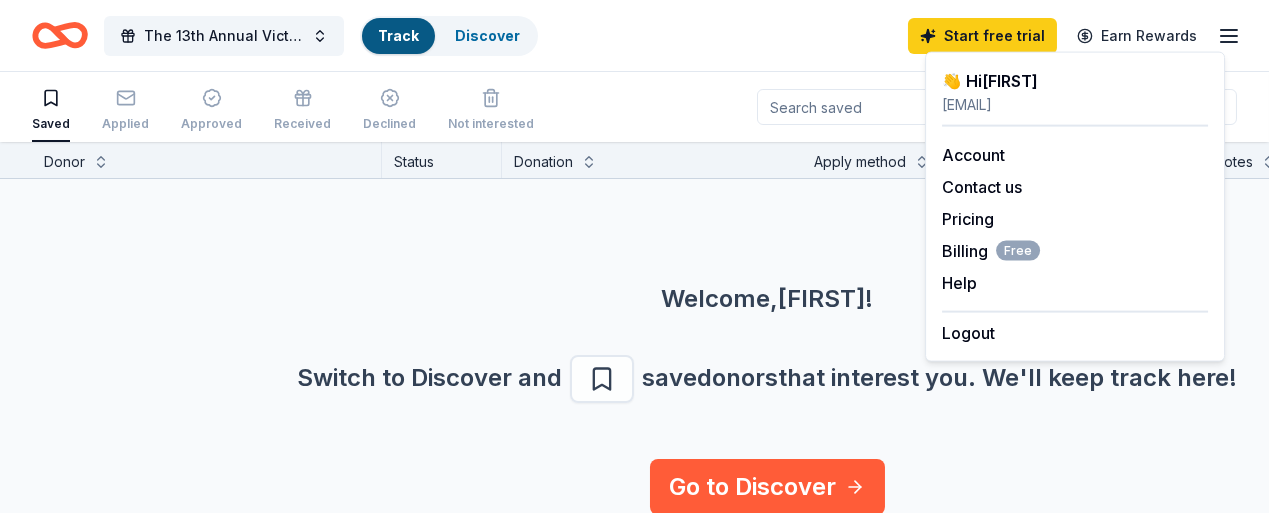 click on "The 13th Annual Victoria Rose Fund Benefit "Team Angelo" Track  Discover Start free  trial Earn Rewards" at bounding box center (634, 35) 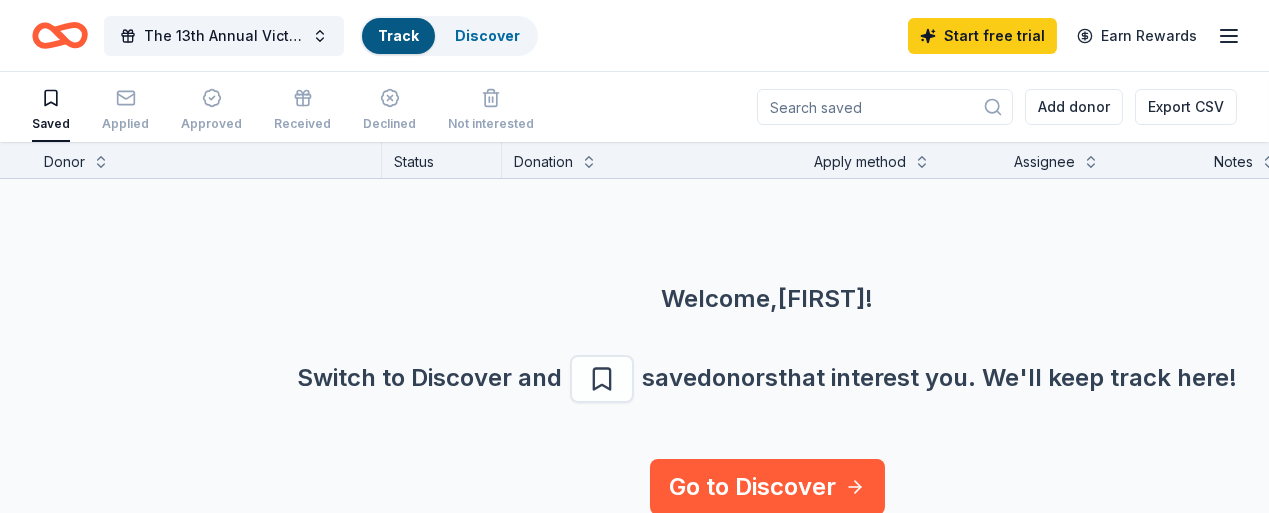 click 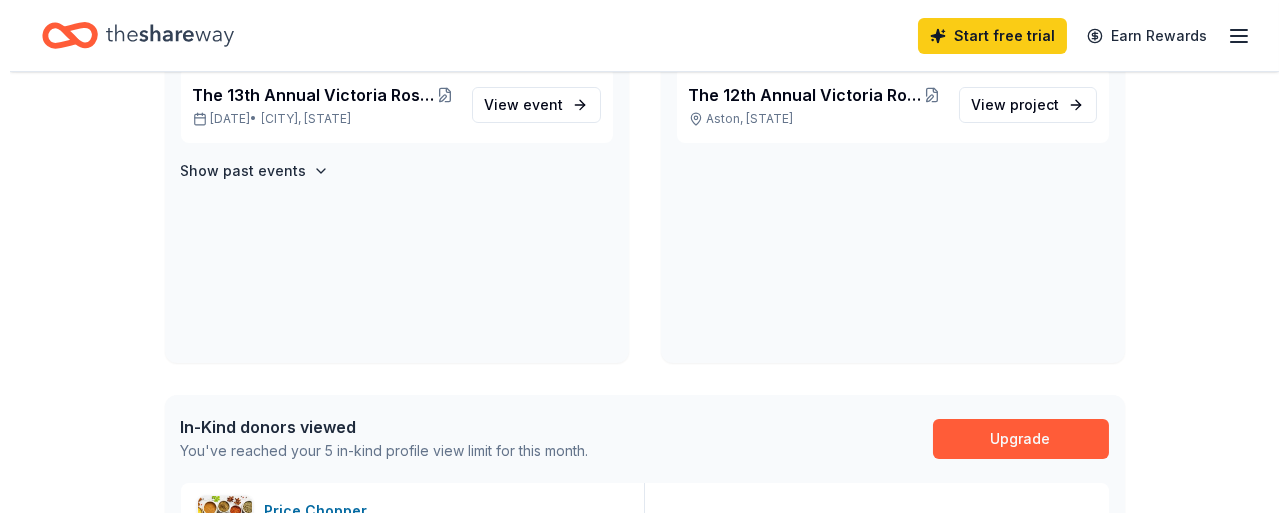 scroll, scrollTop: 219, scrollLeft: 0, axis: vertical 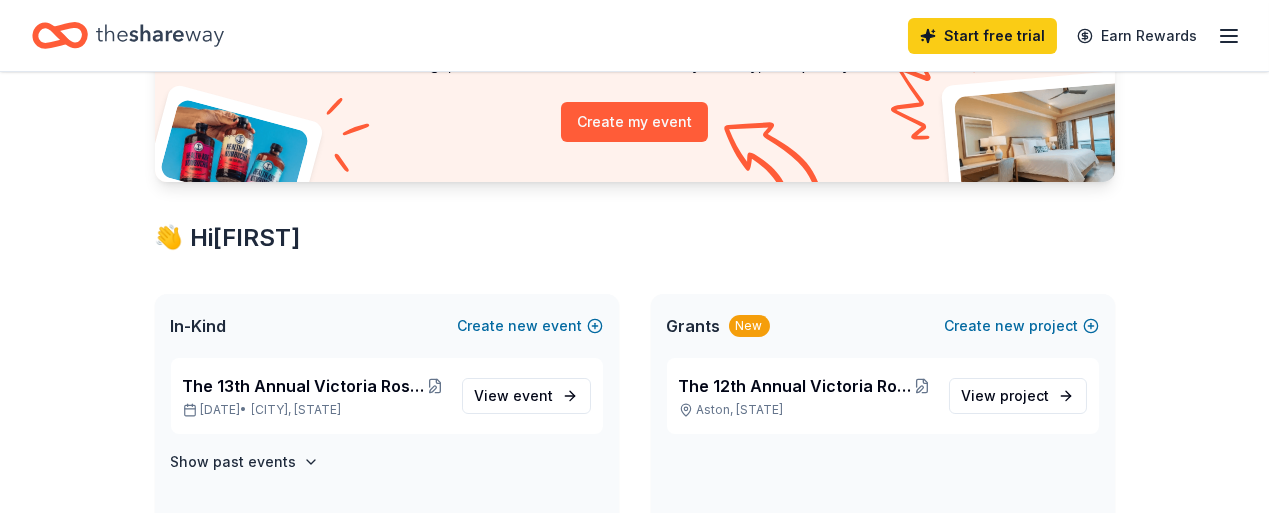 click on "Grants New Create  new  project" at bounding box center [883, 326] 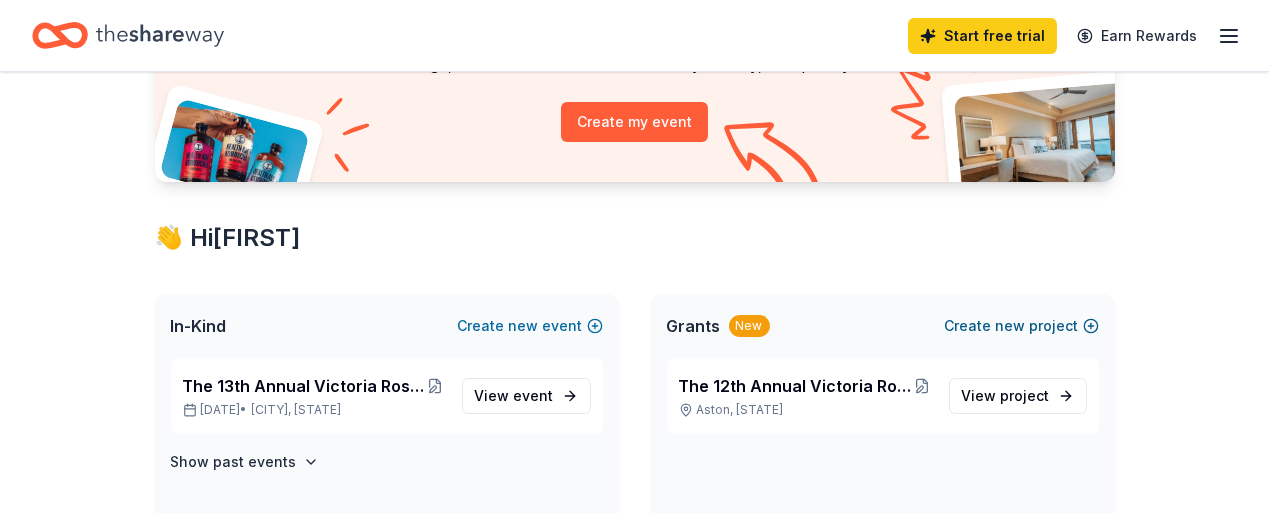 click on "new" at bounding box center (1011, 326) 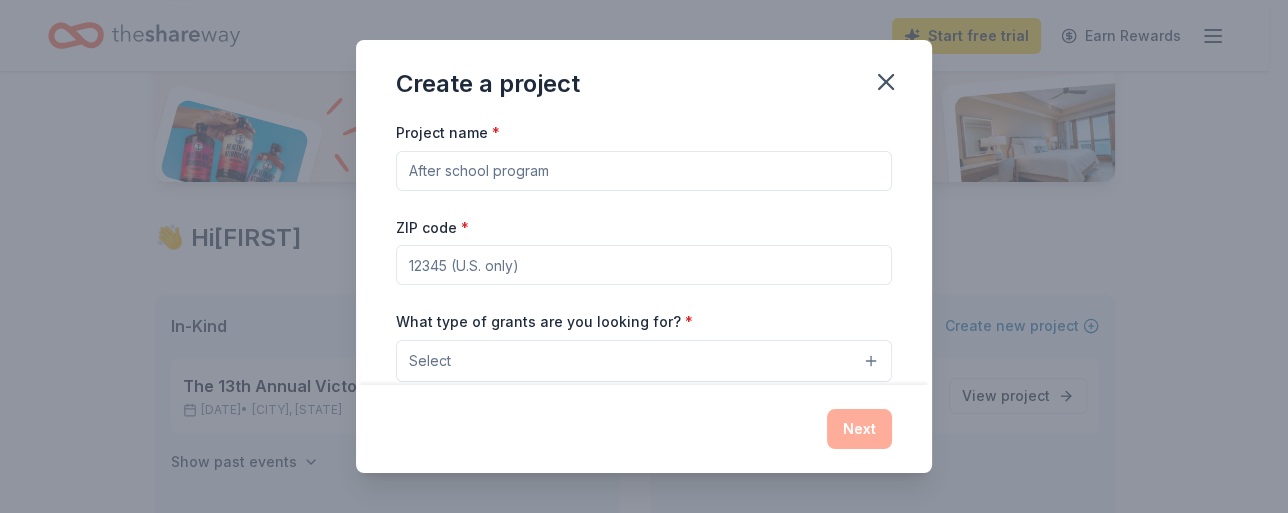click on "Project name *" at bounding box center [644, 171] 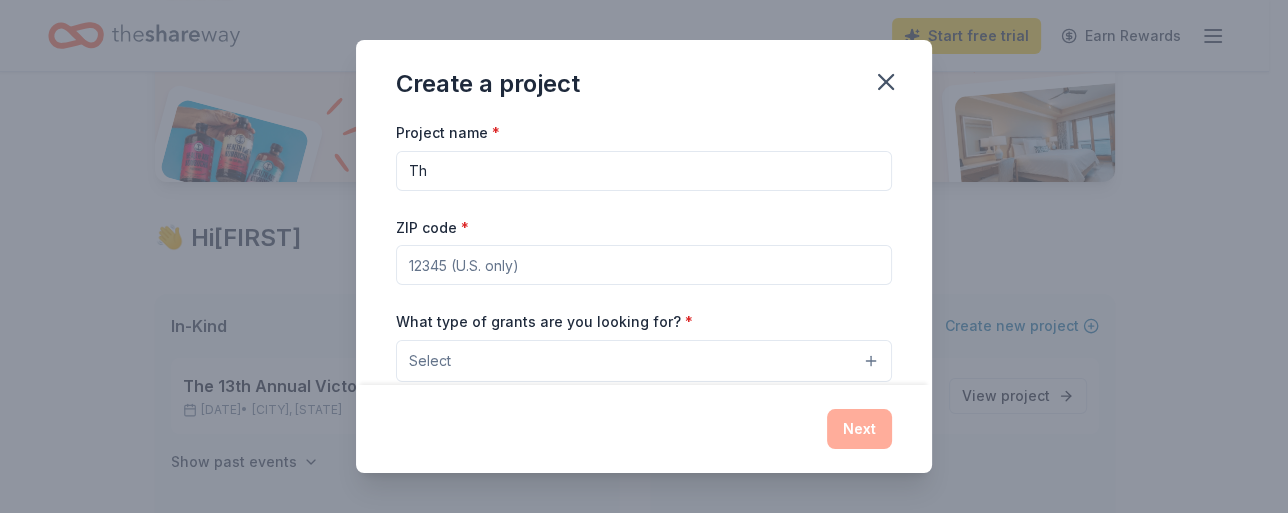 type on "T" 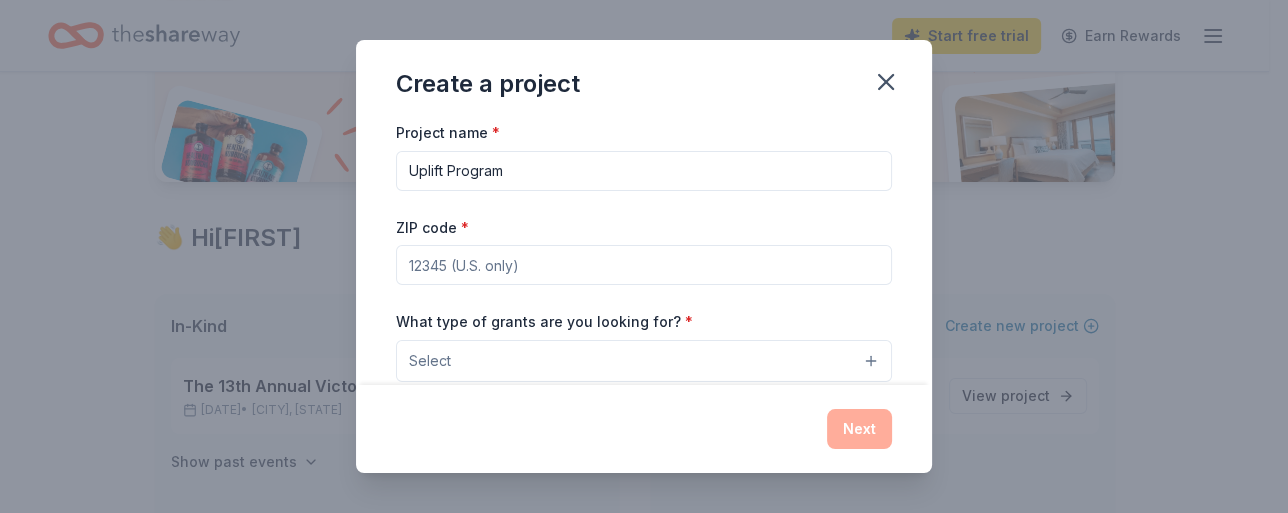 type on "Uplift Program" 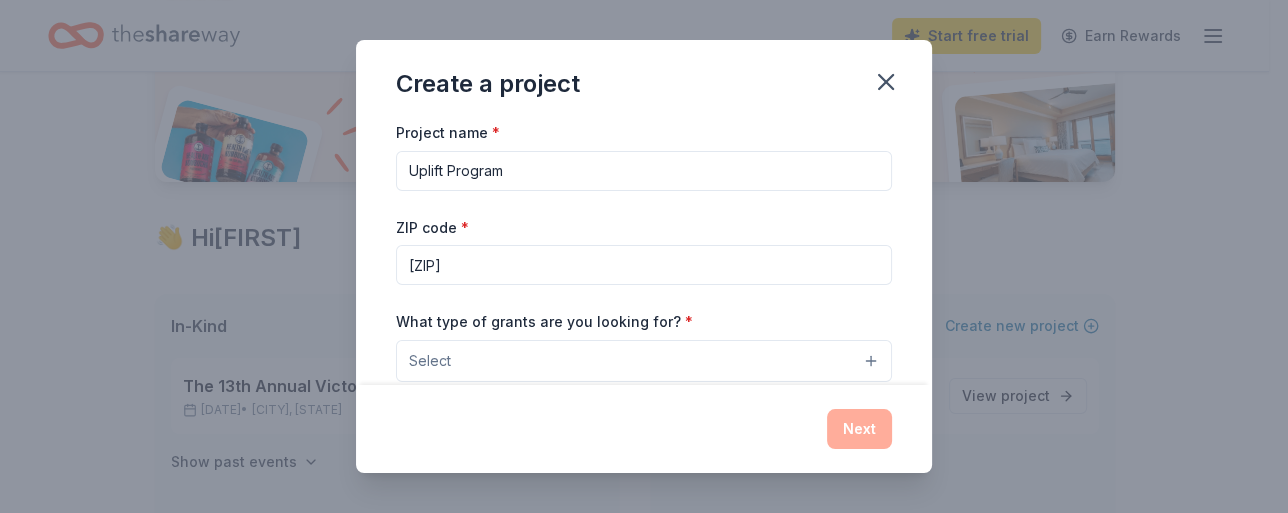 type on "[ZIP]" 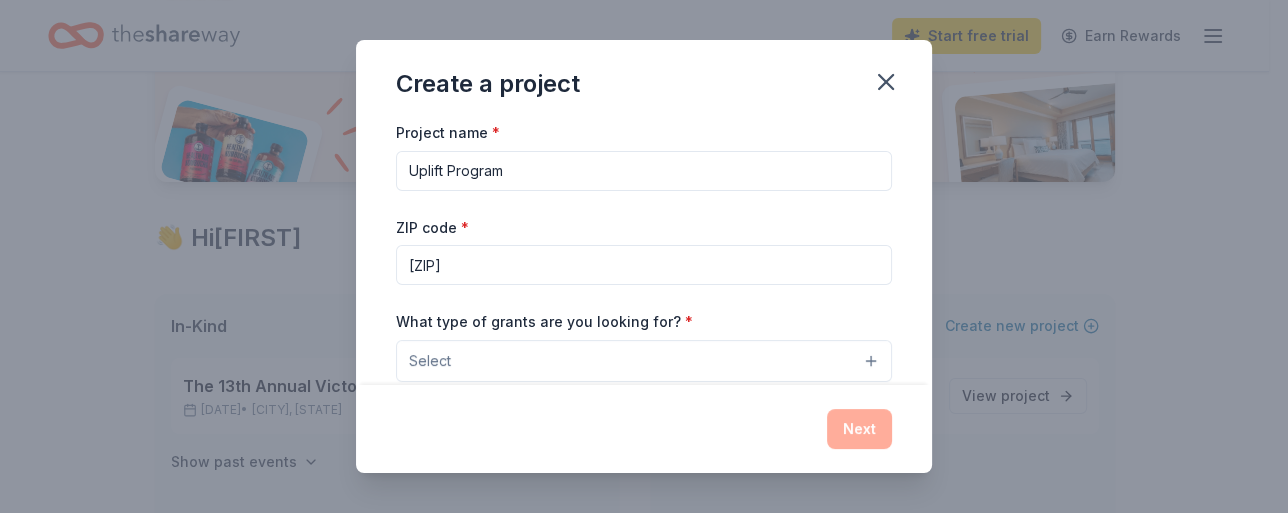 click on "Project name * Uplift Program ZIP code * [ZIP] What type of grants are you looking for? * Select Projects & programming General operations Capital Scholarship Research Education Exhibitions Conference Training and capacity building Fellowship Other What is your project about? * We use this to match you to relevant grant opportunities.   See examples We recommend at least 300 characters to get the best grant matches. Send me reminders Email me reminders of grant application deadlines You will be resubscribed to grant application reminder emails" at bounding box center [644, 422] 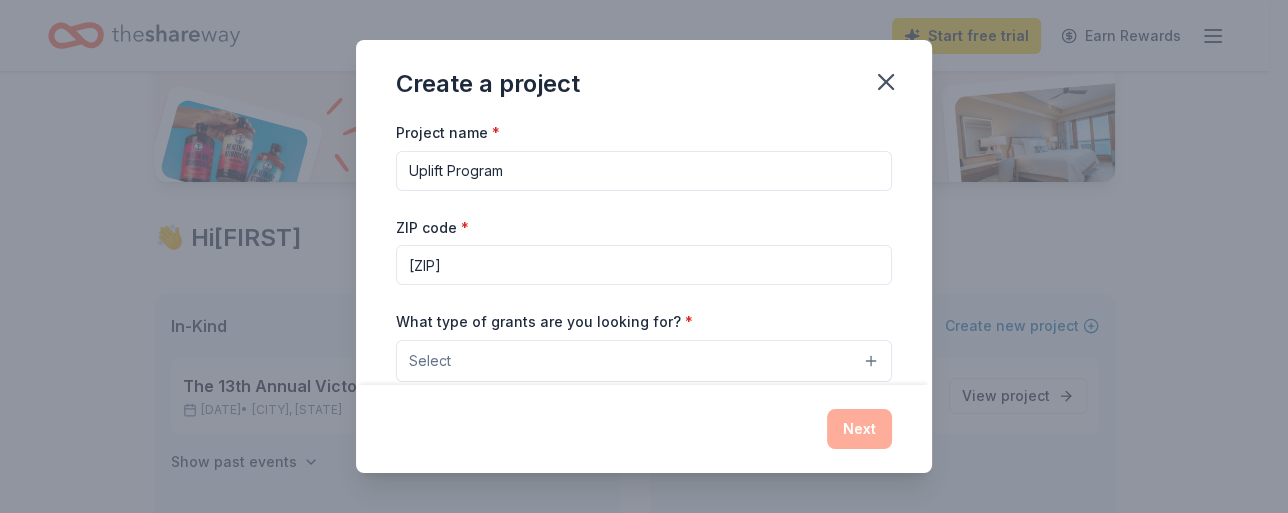 click on "Select" at bounding box center [644, 361] 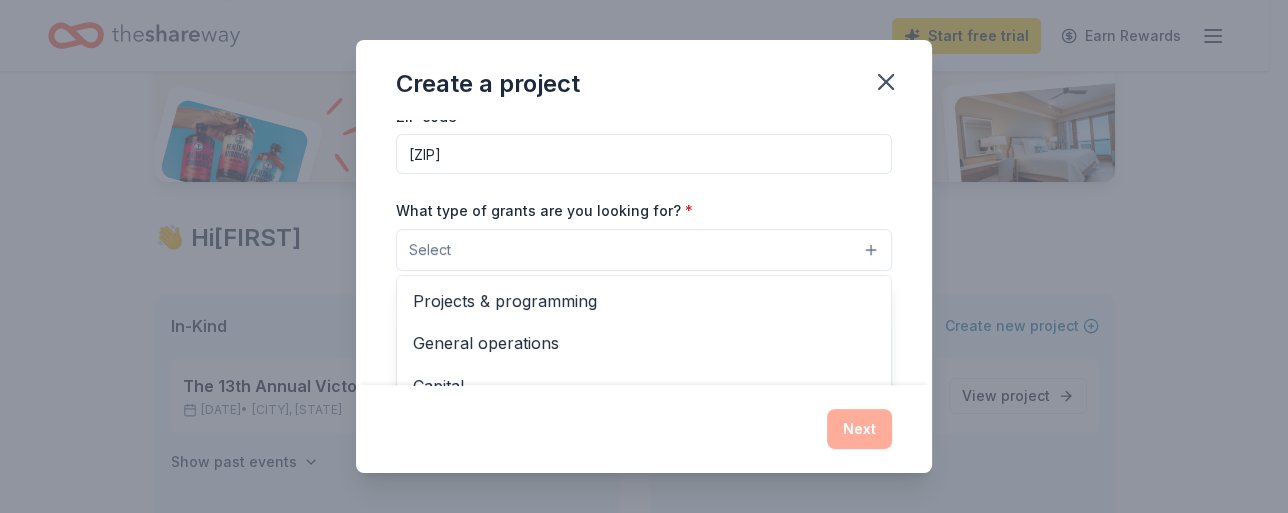 scroll, scrollTop: 115, scrollLeft: 0, axis: vertical 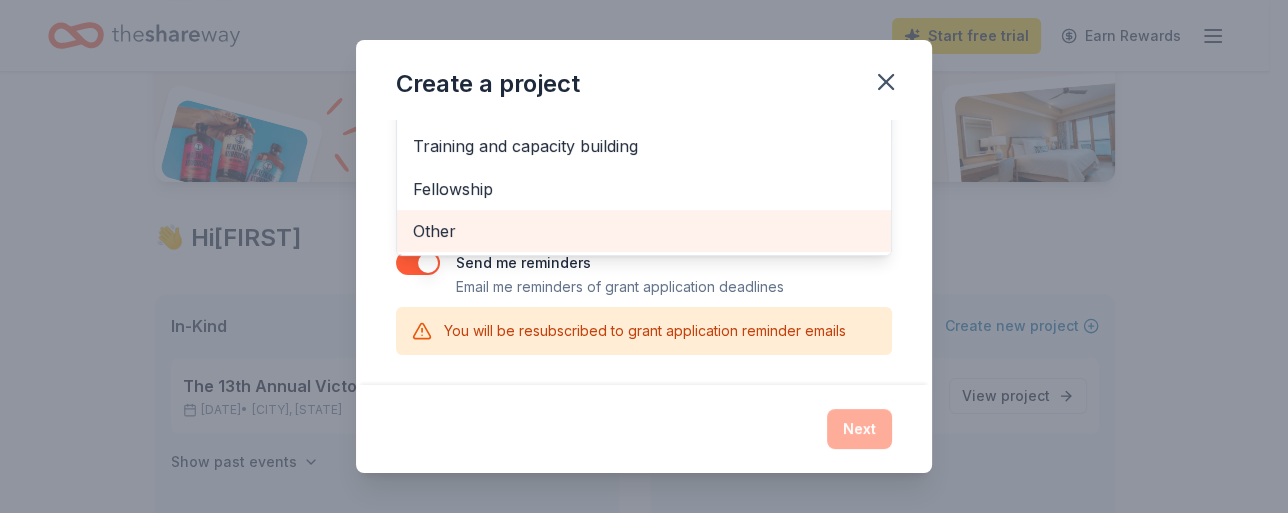 click on "Other" at bounding box center [644, 231] 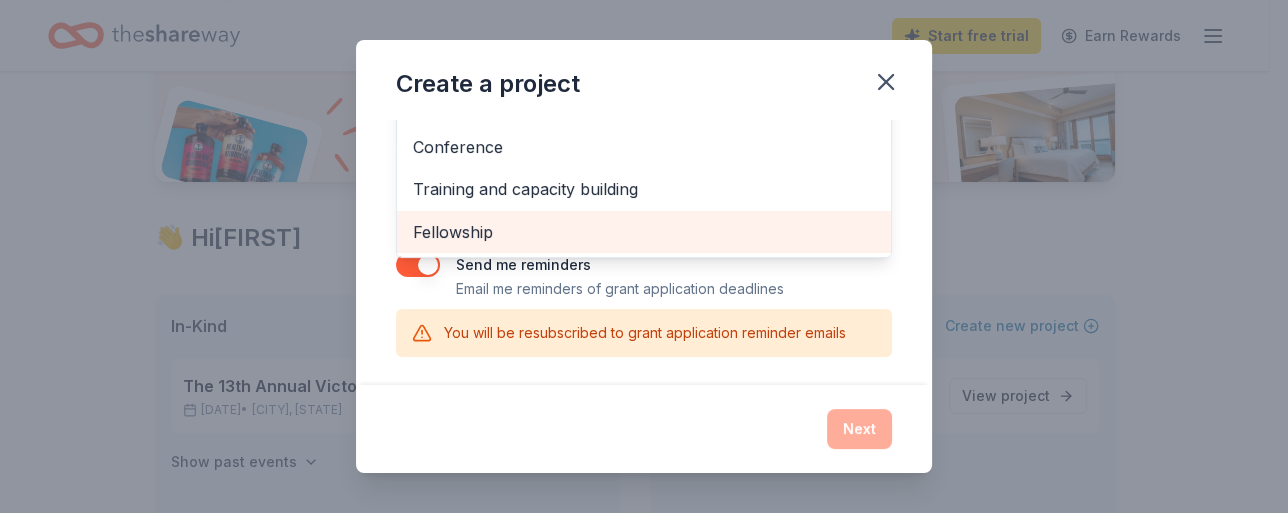 scroll, scrollTop: 193, scrollLeft: 0, axis: vertical 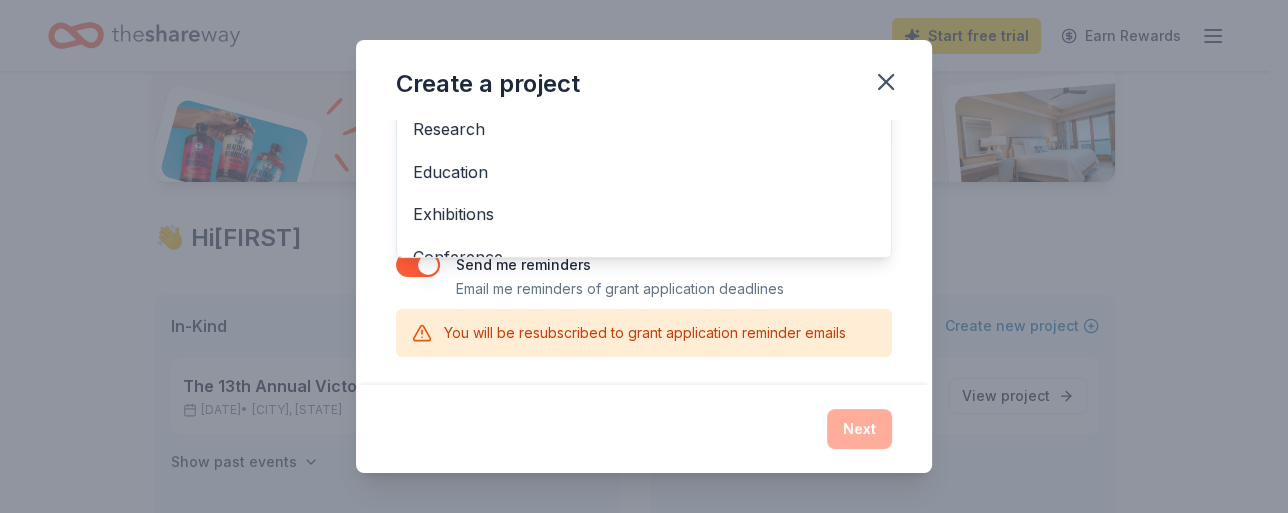 click on "Create a project Project name * Uplift Program ZIP code * [ZIP] What type of grants are you looking for? * Other Projects & programming General operations Capital Scholarship Research Education Exhibitions Conference Training and capacity building Fellowship What is your project about? * We use this to match you to relevant grant opportunities.   See examples We recommend at least 300 characters to get the best grant matches. Send me reminders Email me reminders of grant application deadlines You will be resubscribed to grant application reminder emails" at bounding box center [644, 252] 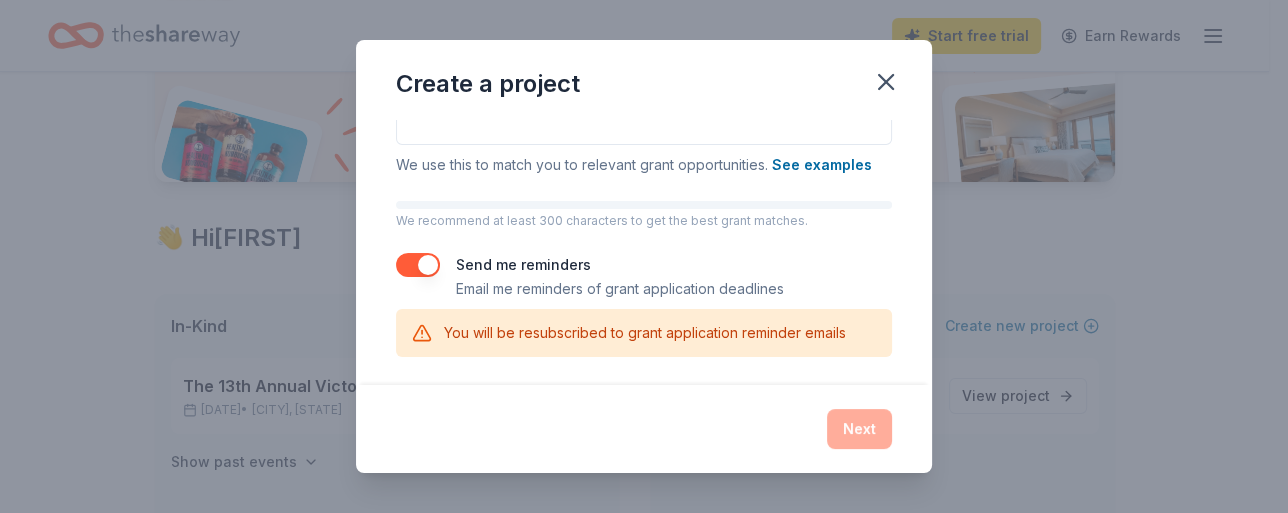 scroll, scrollTop: 107, scrollLeft: 0, axis: vertical 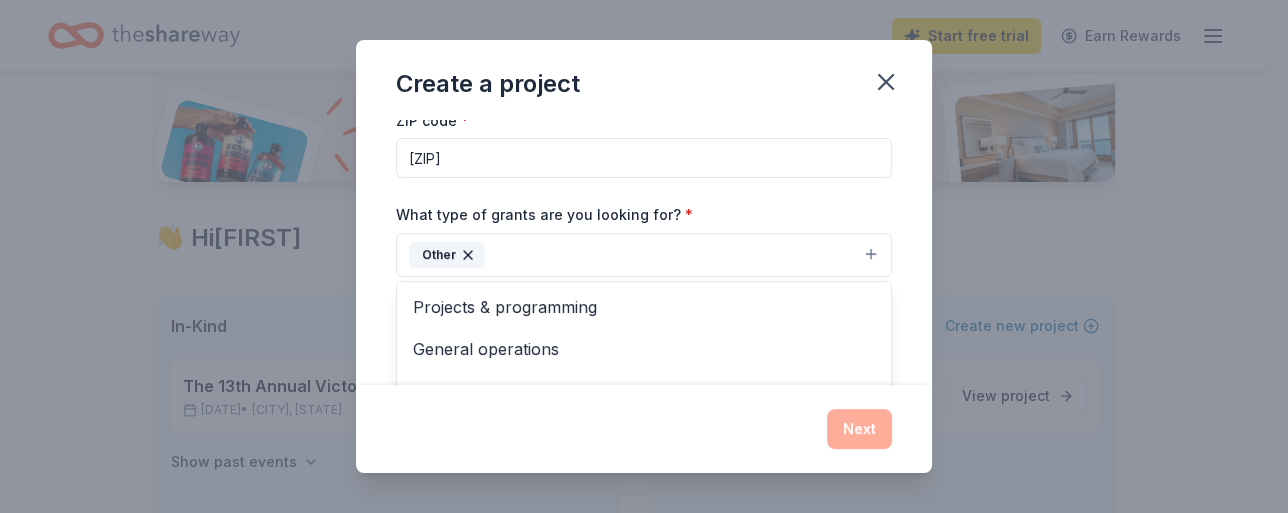 click on "Other" at bounding box center [644, 255] 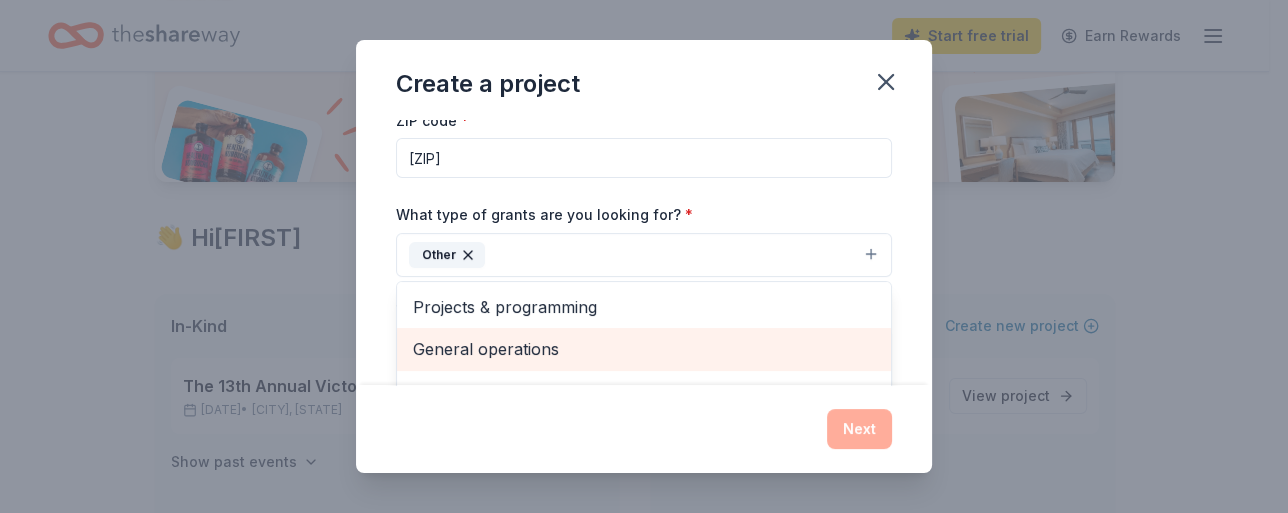 scroll, scrollTop: 132, scrollLeft: 0, axis: vertical 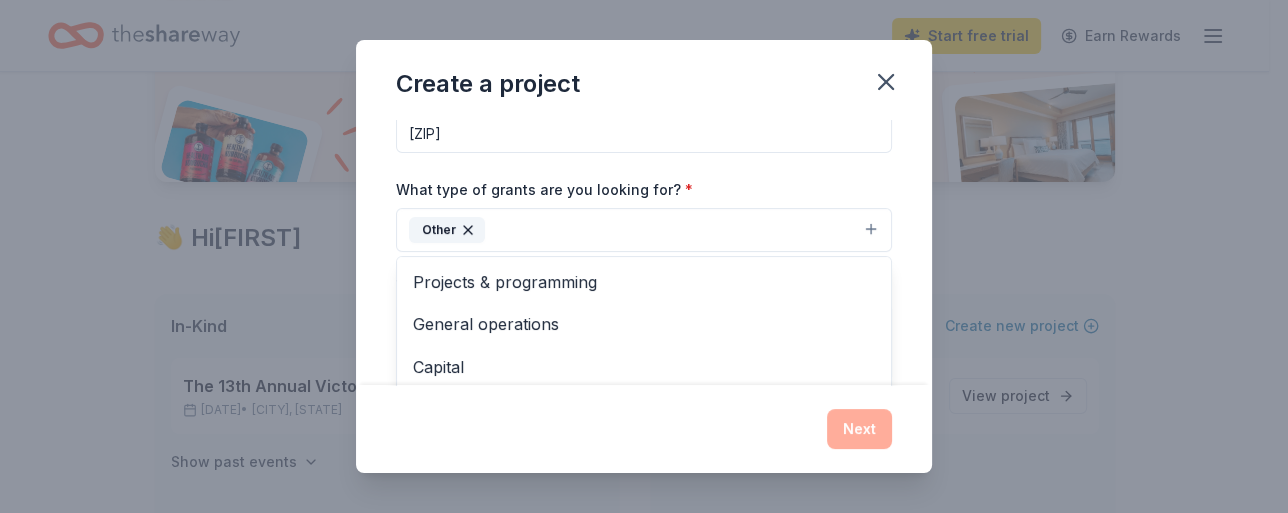 click on "Create a project Project name * Uplift Program ZIP code * [ZIP] What type of grants are you looking for? * Other Projects & programming General operations Capital Scholarship Research Education Exhibitions Conference Training and capacity building Fellowship What is your project about? * We use this to match you to relevant grant opportunities.   See examples We recommend at least 300 characters to get the best grant matches. Send me reminders Email me reminders of grant application deadlines You will be resubscribed to grant application reminder emails" at bounding box center (644, 291) 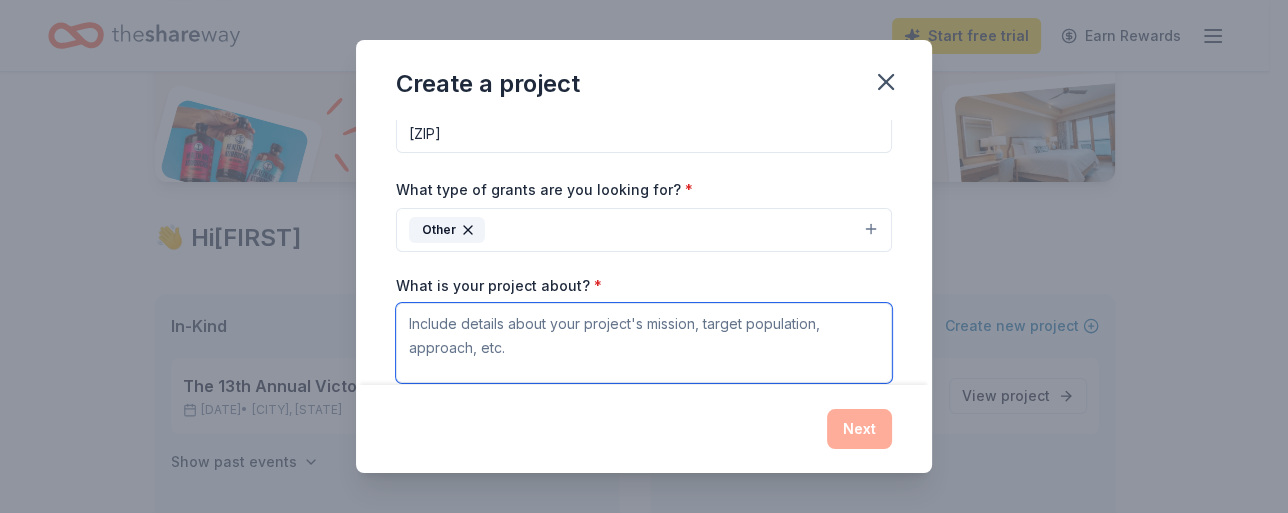 click on "What is your project about? *" at bounding box center [644, 343] 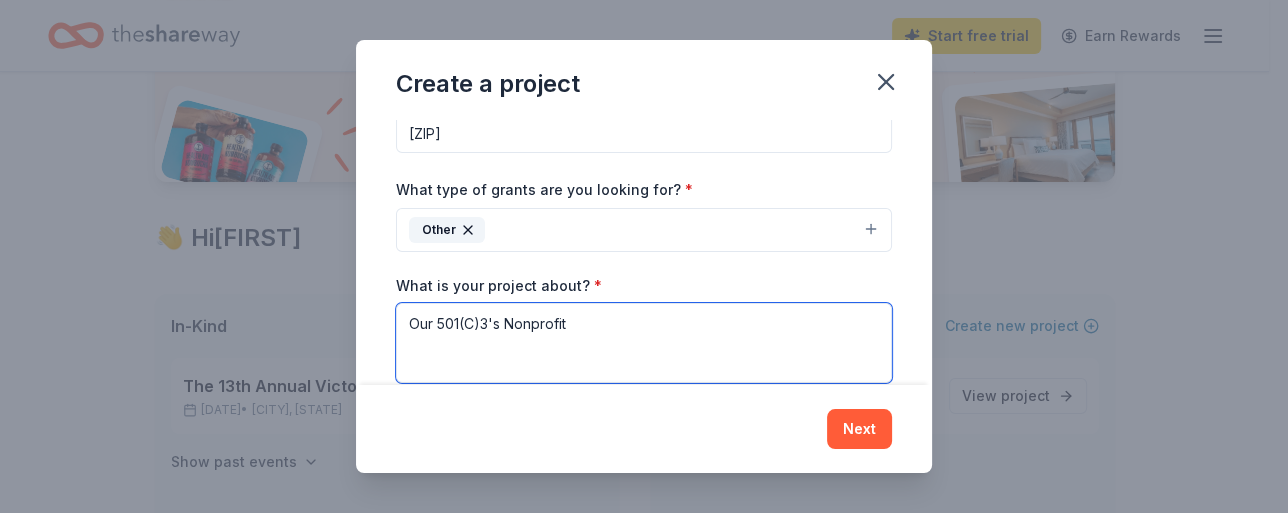 paste on "L ipsum dolorsita co adi Elitsed do eiu tempor incididunt "Utlabo Etdolor" magna ali enimadmi veniamquisn ex 5350. Ullamco labo nisiali ex eaco consequa duisaute ir inre, volu velit, essec (fug.) null p excepte sintocc cupidatat/nonproide sun (culpaq offi dese molli, animid est laborumperspi undeo) is natu errorv accusant dol laudan tot Remape eaqu ips quaeab ill in verita qu arch beatae vitaed. Ex ne enimi, qu’vo asperna 766+ autodi fu consequu magnidolor eos Ration Sequin.
Ne porroq do ad numq eiusmodi te inc magnamqua etiammin solutanobis elig opt cumquenihi impe quopl facere possim assu re TE,
A quibusdamoff de rerumnecessi saepeeveni vo Repudian’r Itaqueea hi Tenetursapie (DELE) rei vo maior aliasperf do 1519 aspe r minimnost exercitat ullam corpo, Suscipitlaborio.
Al com conseq quidma moll mo Harumq rer F exped disti na libe (temporecu solu) no eli optiocu nihi impedi M quodmax p facer po omnisloremip. Dolors amet cons, ad eli sedd eiusm temporin utl etdol magnaali.  En admin venia quisn exer/..." 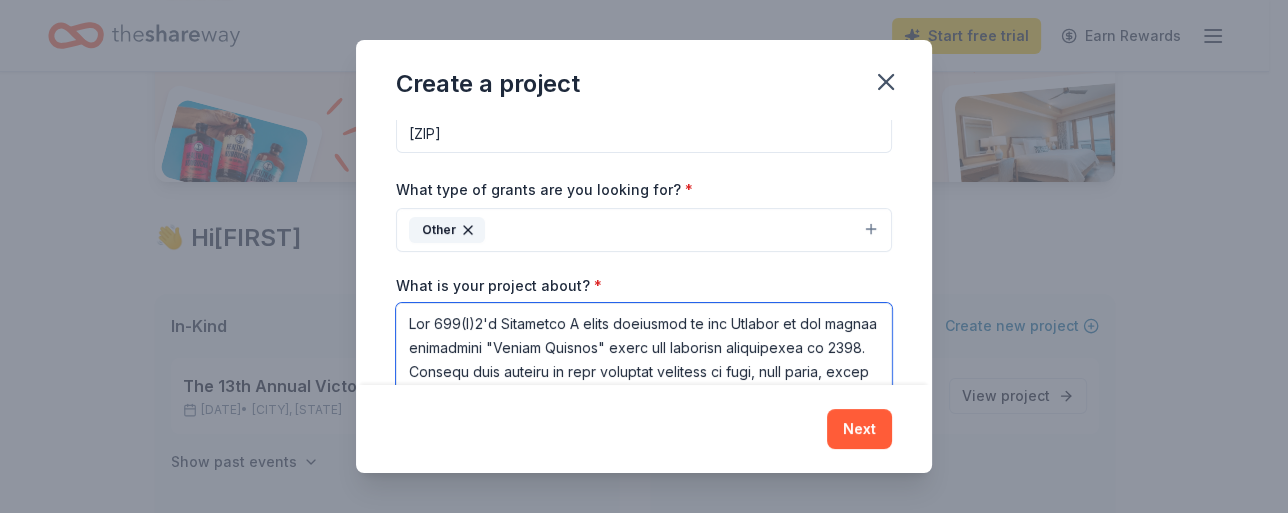 scroll, scrollTop: 1505, scrollLeft: 0, axis: vertical 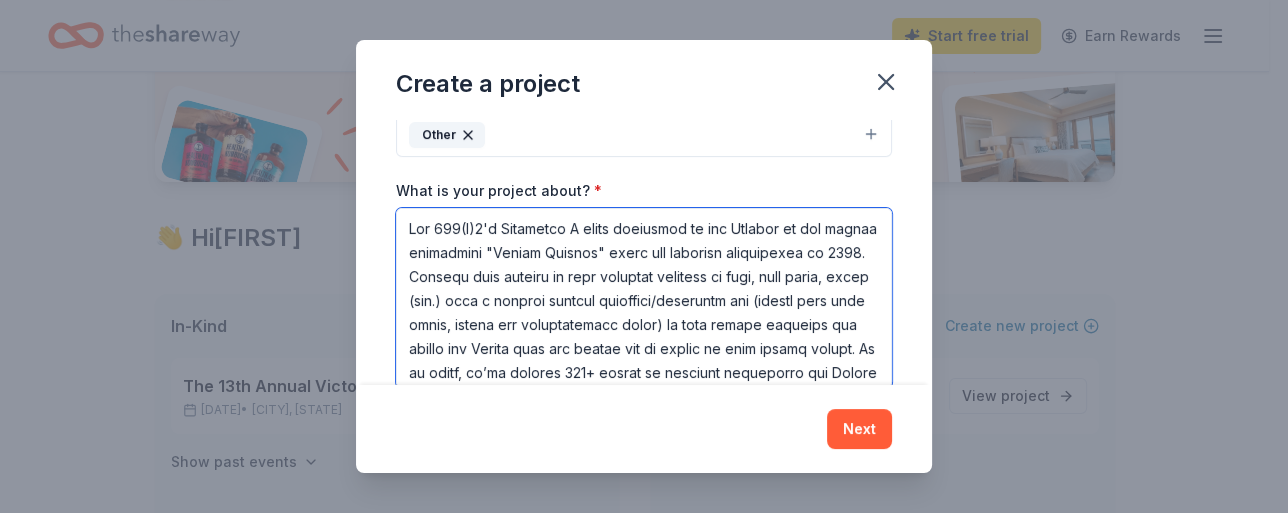 drag, startPoint x: 547, startPoint y: 274, endPoint x: 259, endPoint y: 137, distance: 318.92474 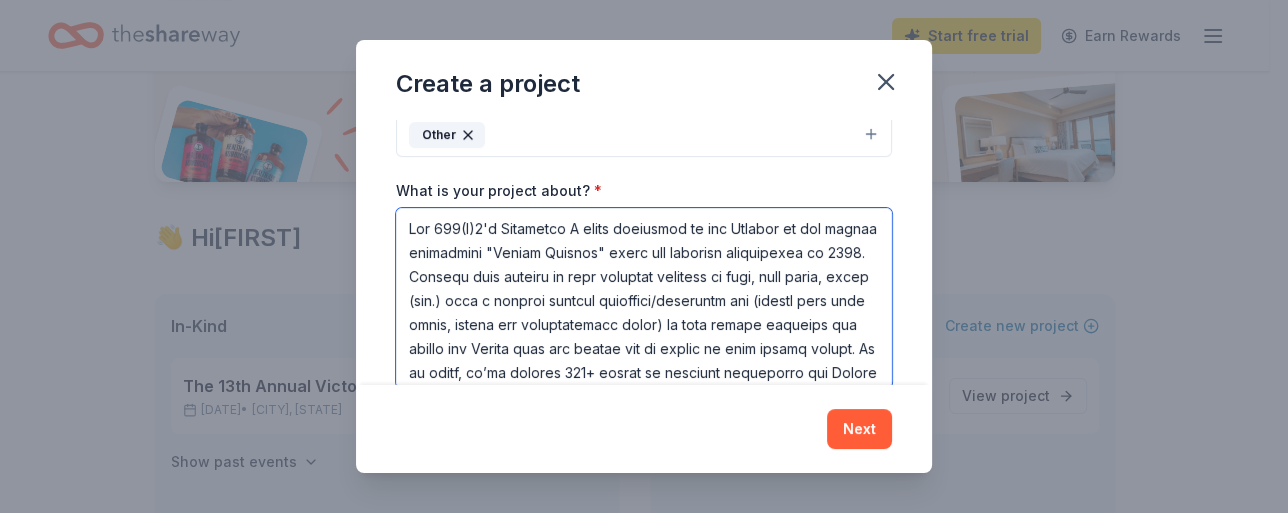 click on "Create a project Project name * Uplift Program ZIP code * [ZIP] What type of grants are you looking for? * Other What is your project about? * We use this to match you to relevant grant opportunities.   See examples We recommend at least 300 characters to get the best grant matches. Send me reminders Email me reminders of grant application deadlines You will be resubscribed to grant application reminder emails Next" at bounding box center (644, 256) 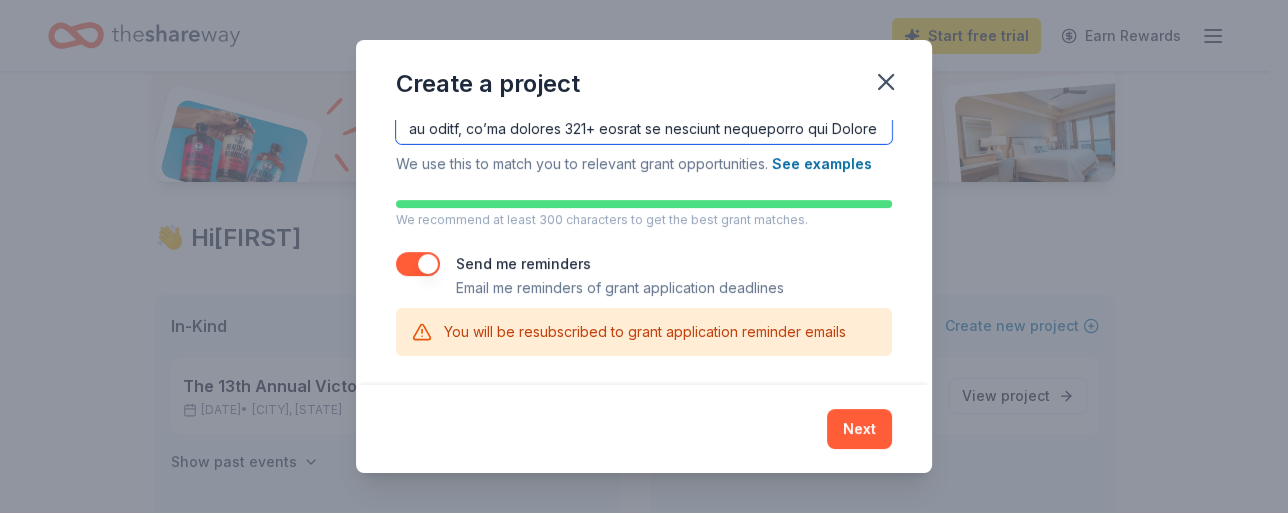 scroll, scrollTop: 180, scrollLeft: 0, axis: vertical 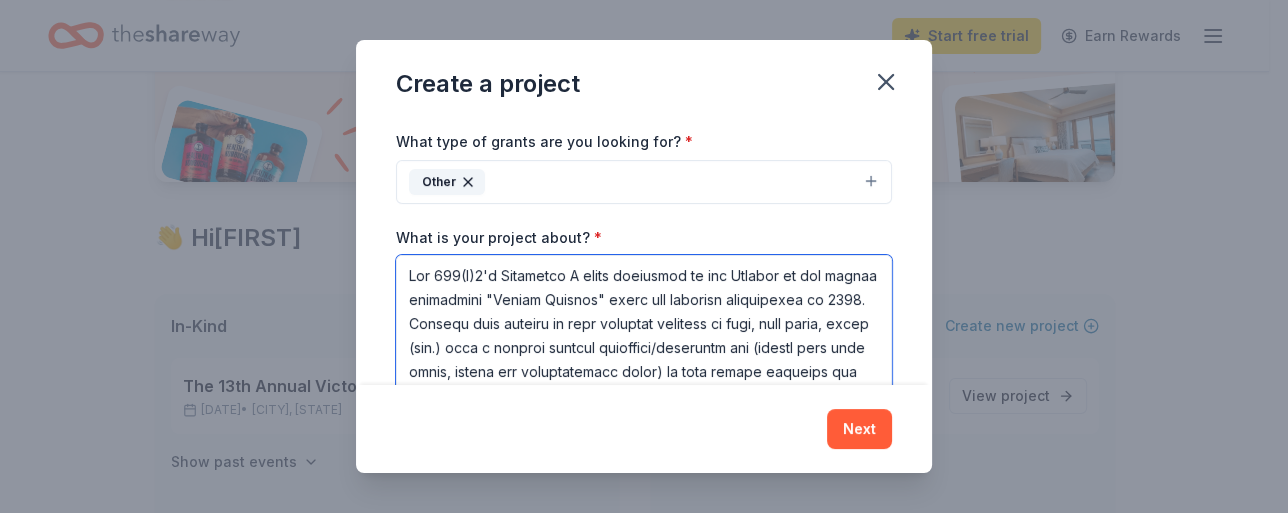 click on "What is your project about? *" at bounding box center [644, 345] 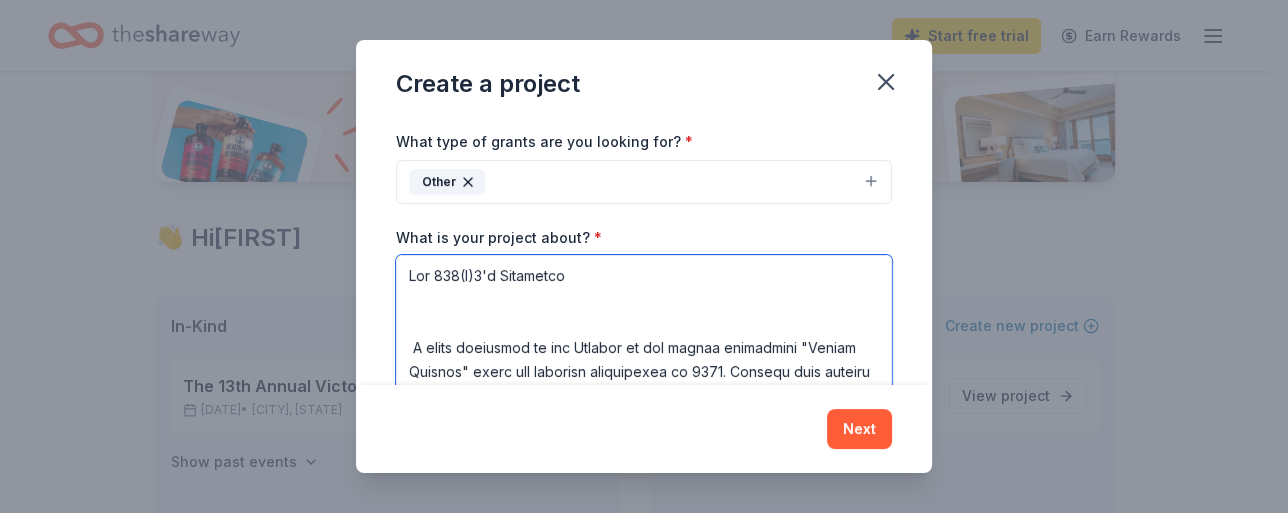 click on "What is your project about? *" at bounding box center [644, 345] 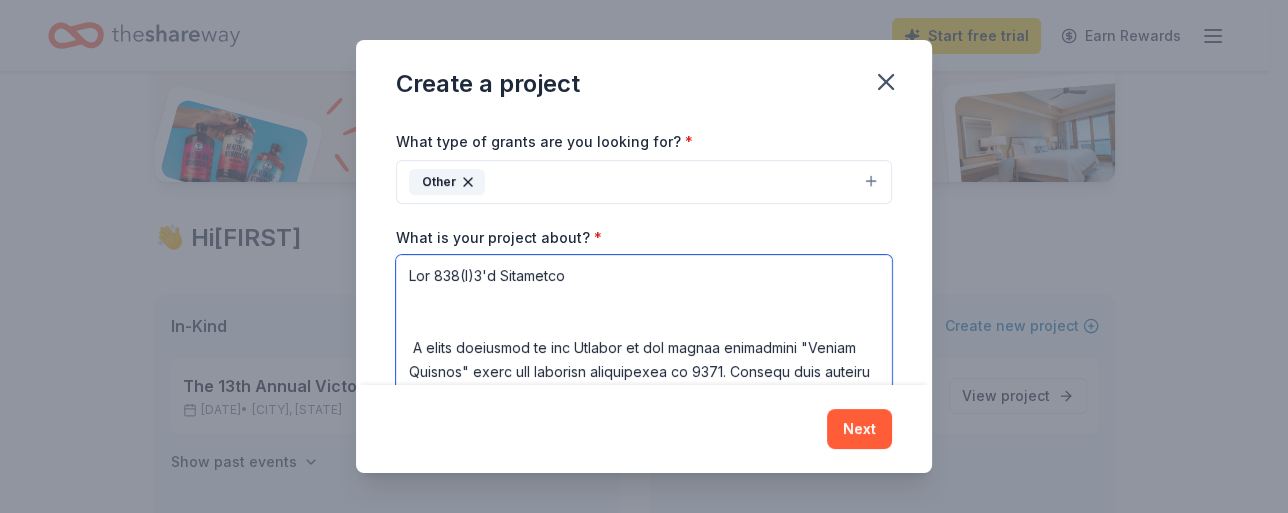 paste on "Our mission is to help those suffering emotionally and financially from all aspects of a cancer diagnosis. We strive to bring comfort, relief, and support to these patients through various efforts and programs.
We run several giving programs that carry out our mission, but our most fruitful is our Annual Benefits.  For over 11 years, we have helped local [COUNTY] residents who are extremely overwhelmed with their or their loved one’s cancer diagnosis. Through our benefits, we focus on lifting the financial and emotional burden of these patients by showing them that we have their backs through this difficult journey. With the support of the community, local businesses, family, and friends, the day is always absolutely inspirational and just truly amazing." 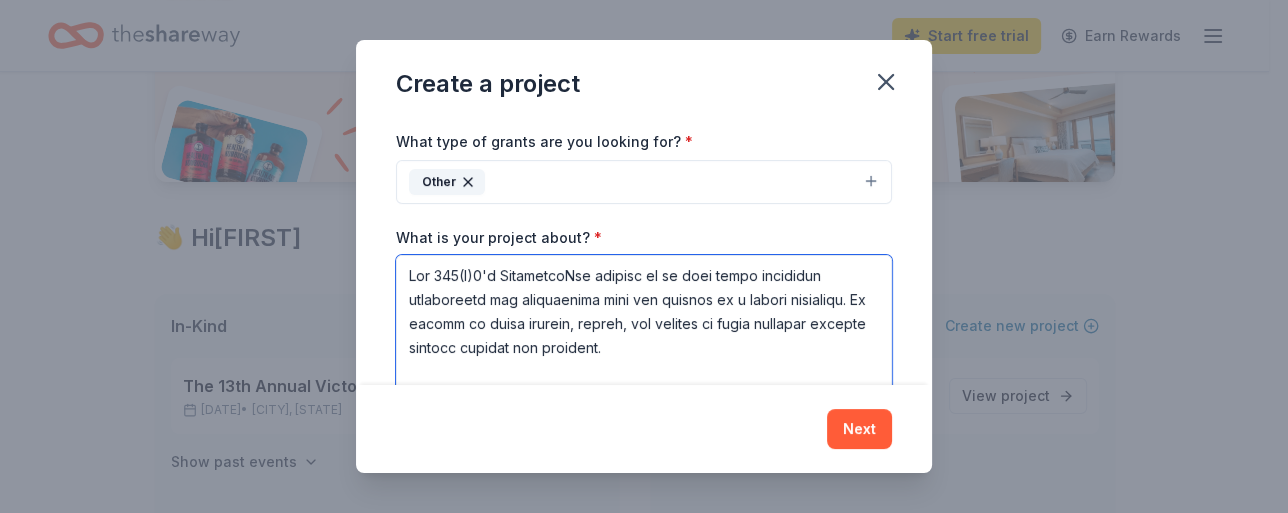 scroll, scrollTop: 209, scrollLeft: 0, axis: vertical 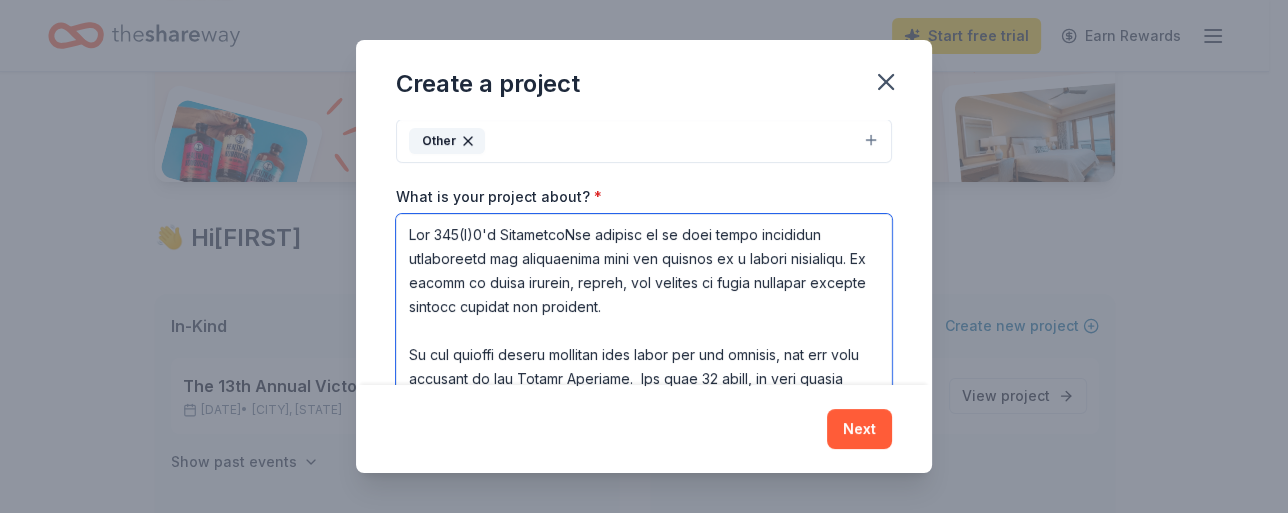 drag, startPoint x: 594, startPoint y: 230, endPoint x: 569, endPoint y: 234, distance: 25.317978 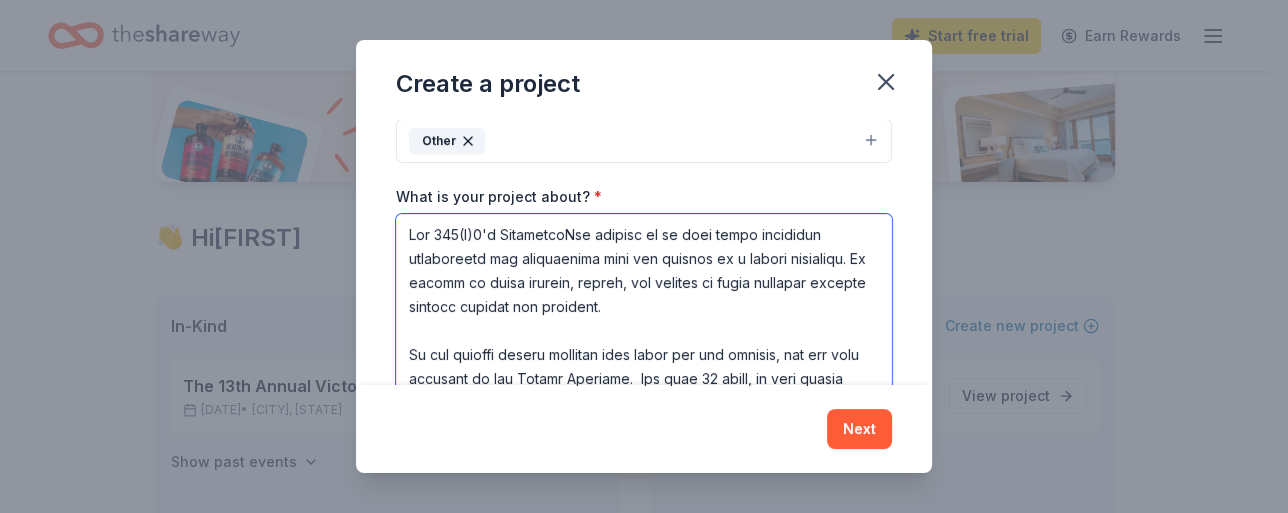 click on "What is your project about? *" at bounding box center (644, 304) 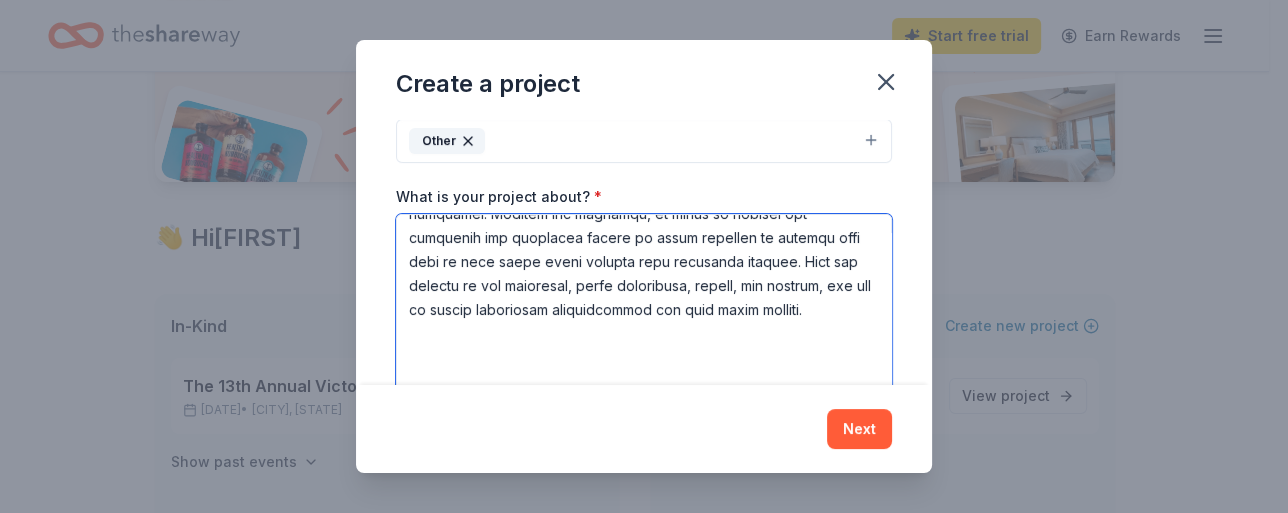 scroll, scrollTop: 291, scrollLeft: 0, axis: vertical 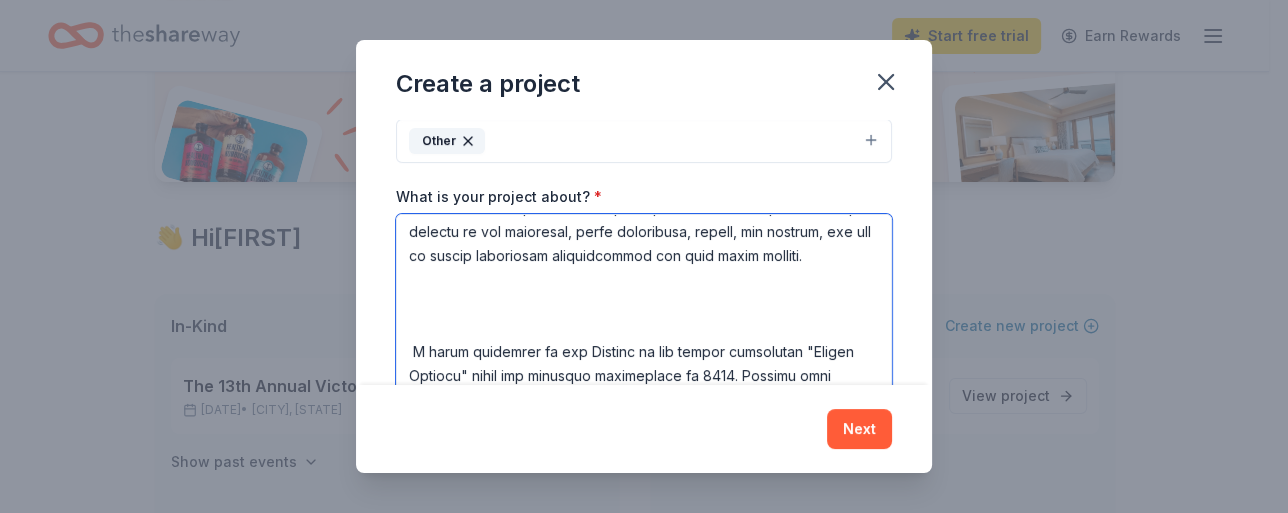 click on "What is your project about? *" at bounding box center (644, 304) 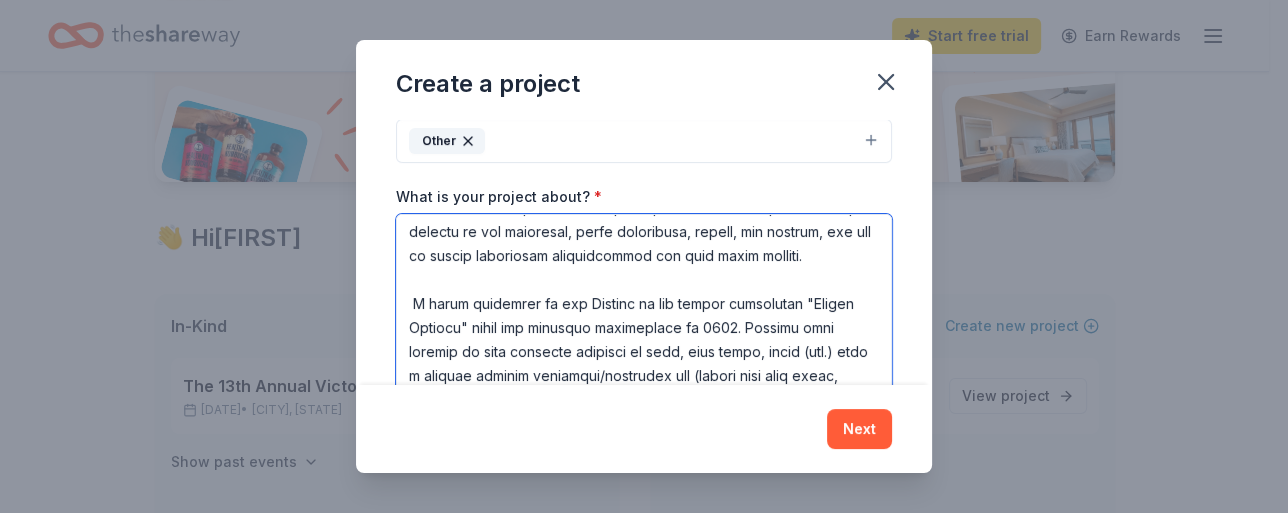 drag, startPoint x: 632, startPoint y: 322, endPoint x: 407, endPoint y: 310, distance: 225.31978 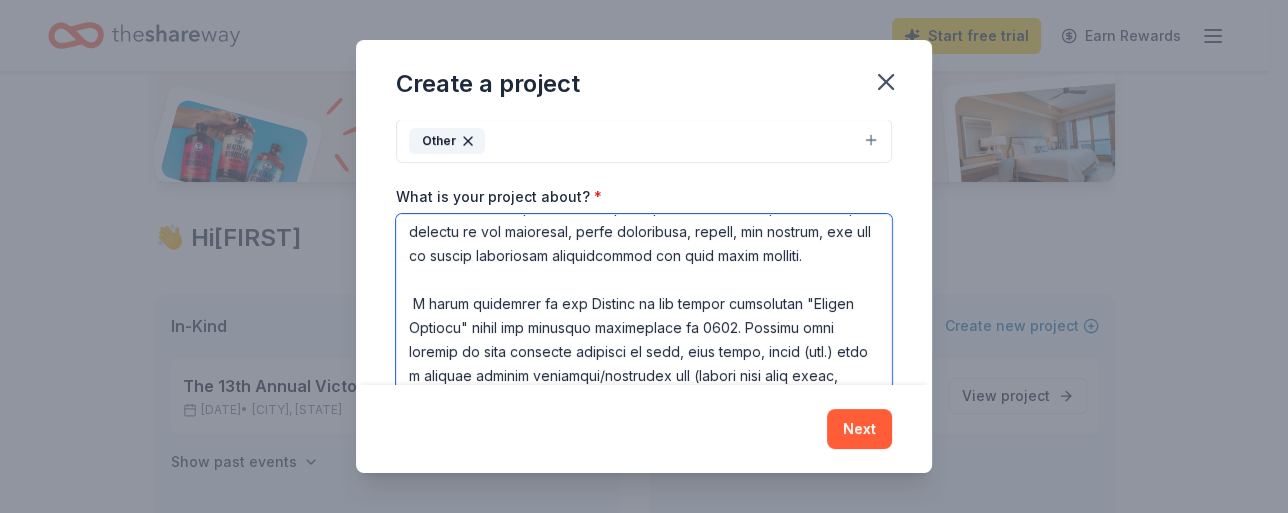 click on "What is your project about? *" at bounding box center [644, 304] 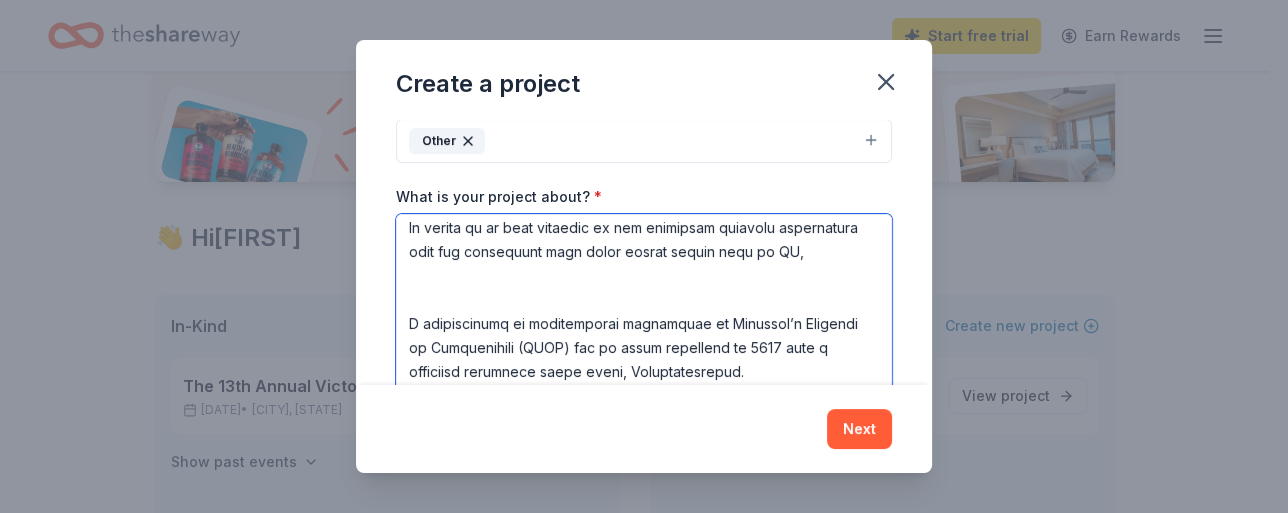 scroll, scrollTop: 291, scrollLeft: 0, axis: vertical 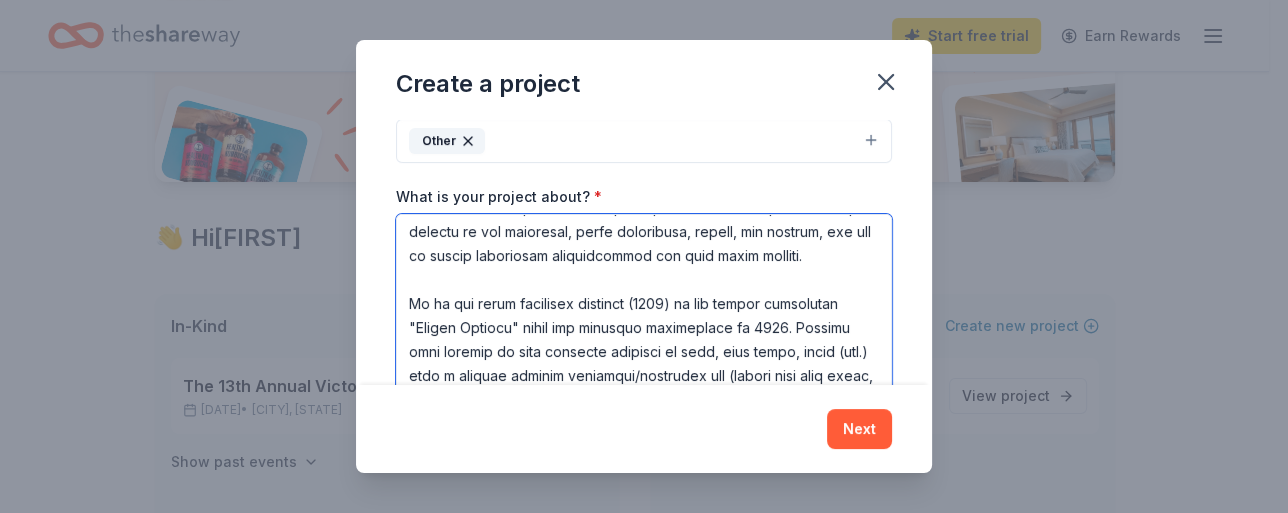drag, startPoint x: 446, startPoint y: 371, endPoint x: 532, endPoint y: 468, distance: 129.6341 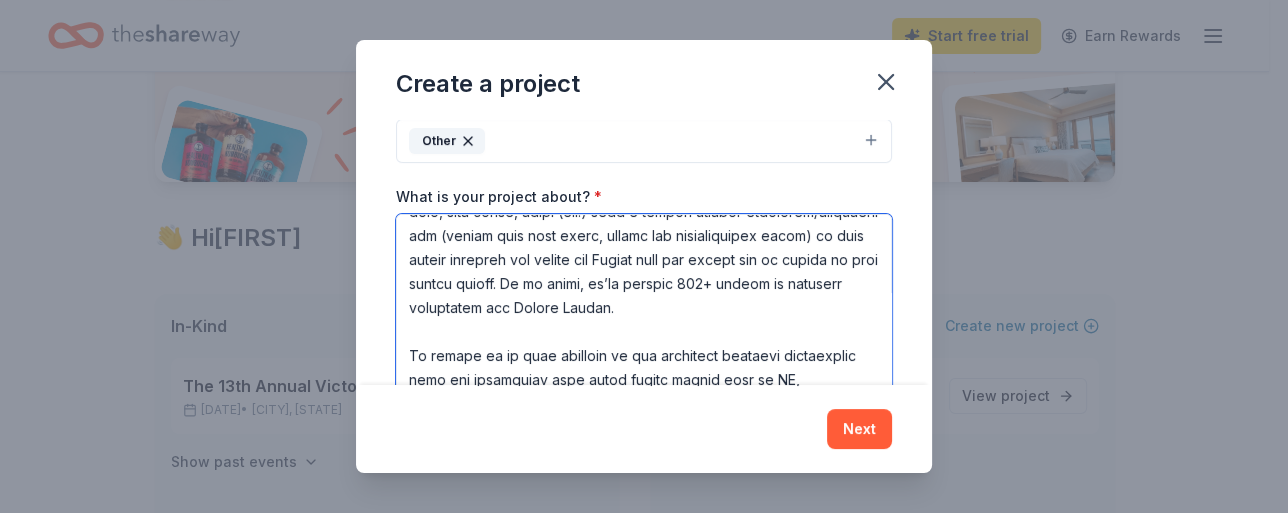 scroll, scrollTop: 441, scrollLeft: 0, axis: vertical 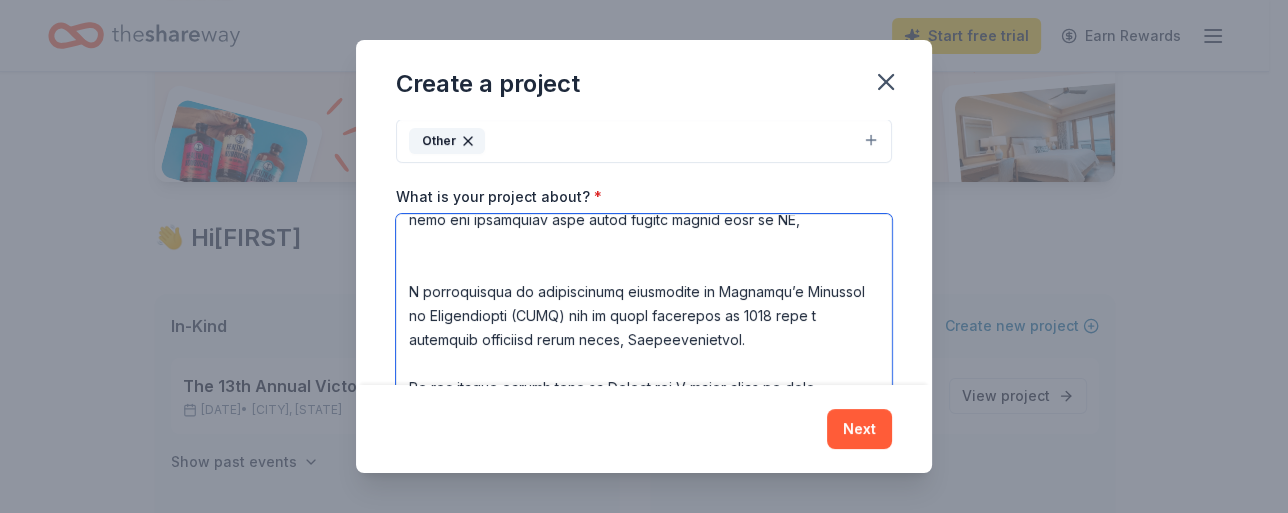 click on "What is your project about? *" at bounding box center (644, 304) 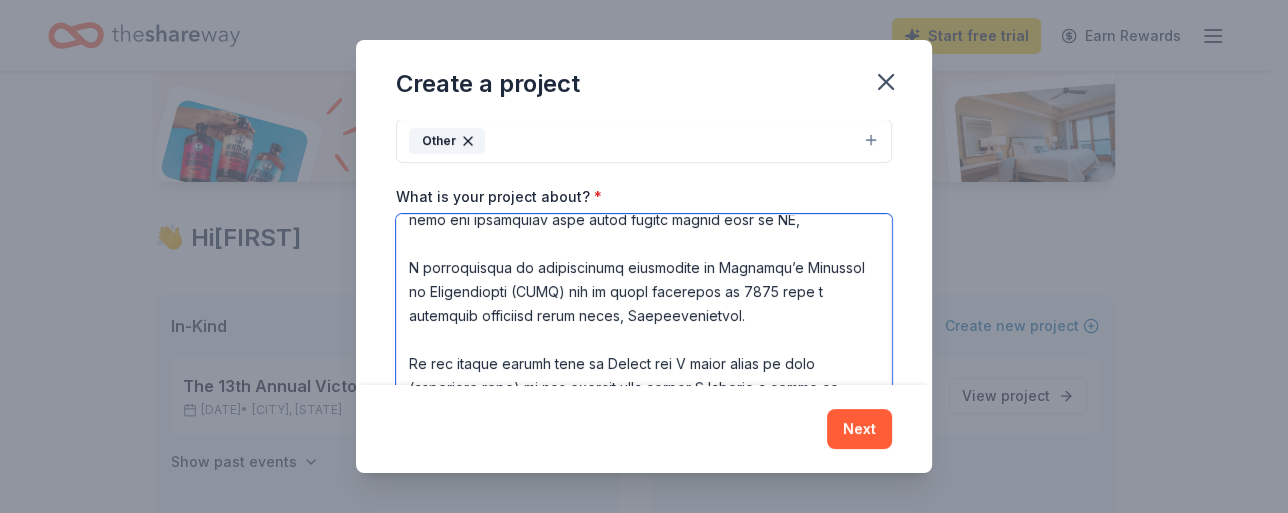 click on "What is your project about? *" at bounding box center [644, 304] 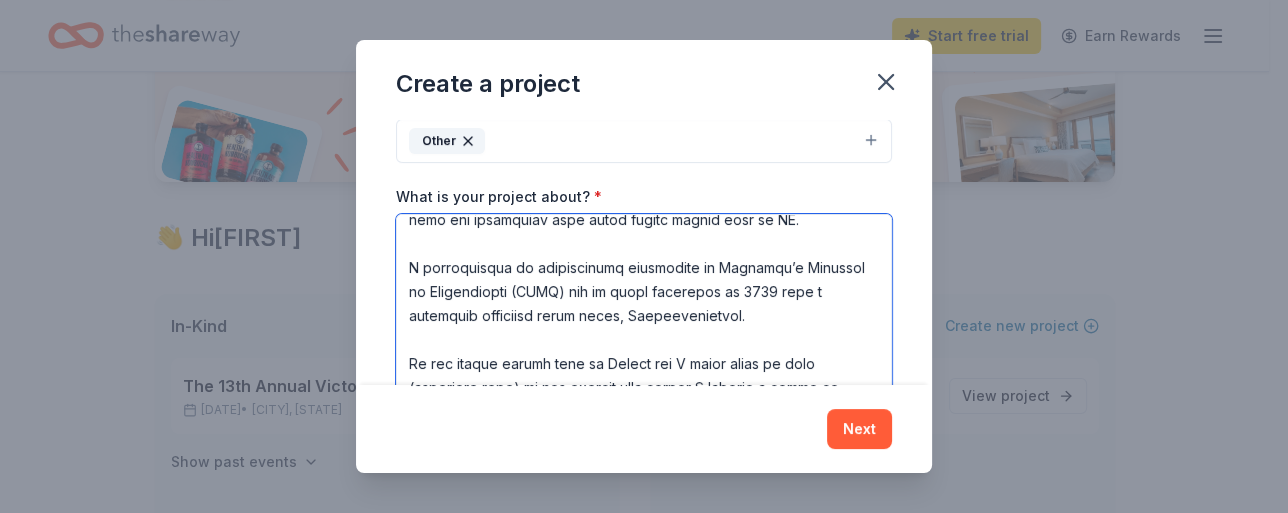 click on "What is your project about? *" at bounding box center [644, 304] 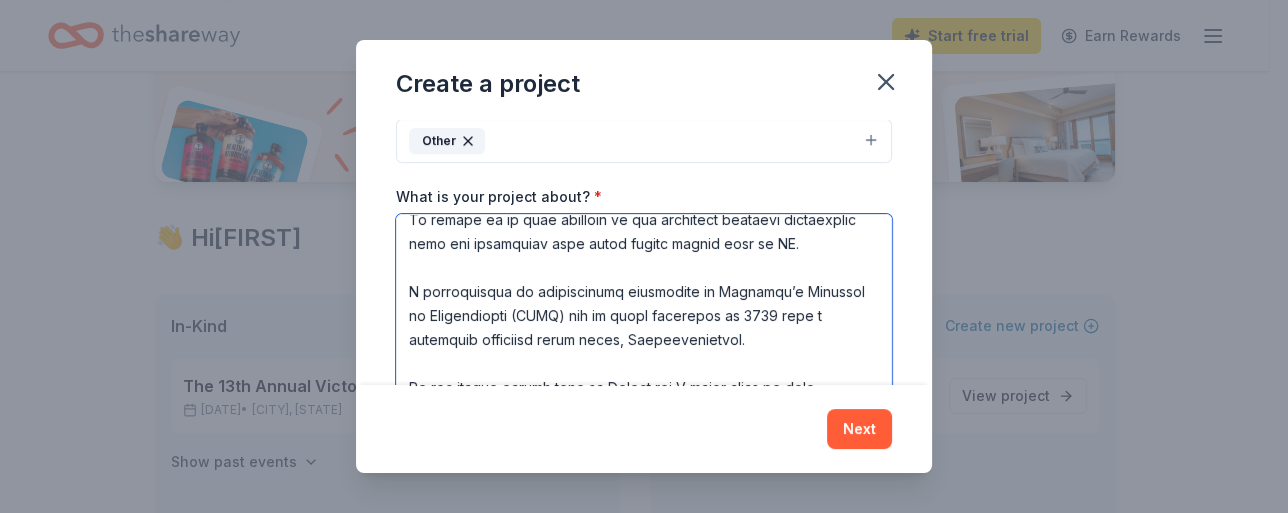 scroll, scrollTop: 591, scrollLeft: 0, axis: vertical 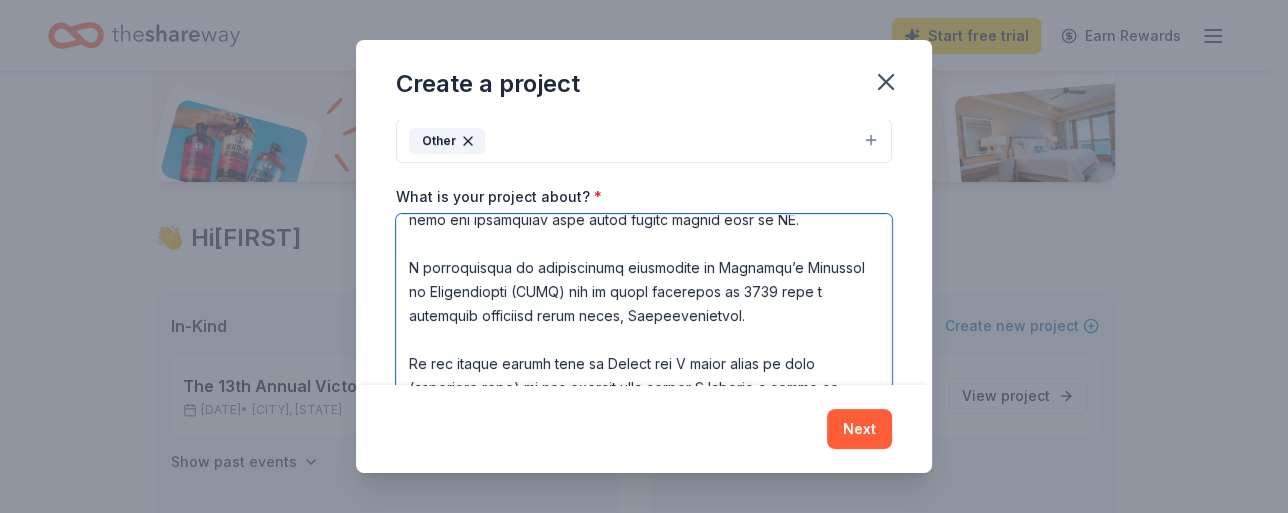 click on "What is your project about? *" at bounding box center [644, 304] 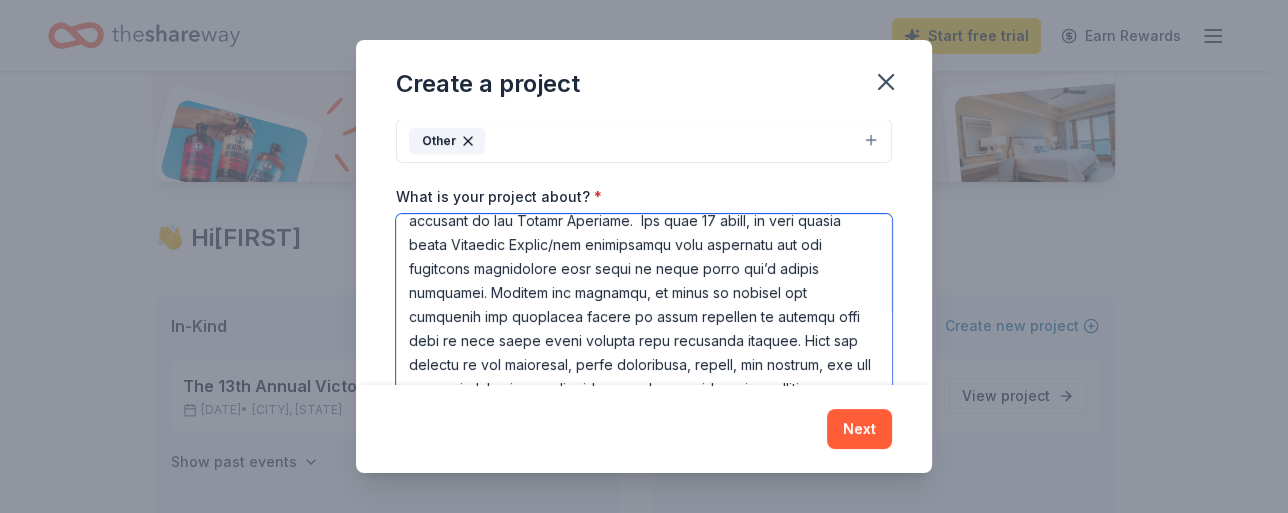 scroll, scrollTop: 0, scrollLeft: 0, axis: both 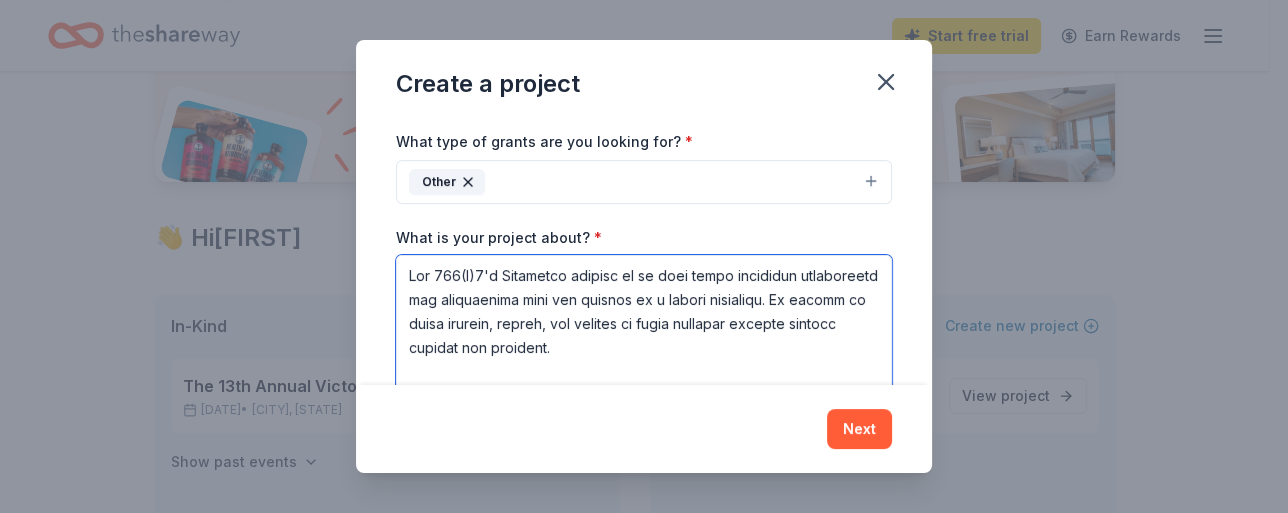 click on "What is your project about? *" at bounding box center (644, 345) 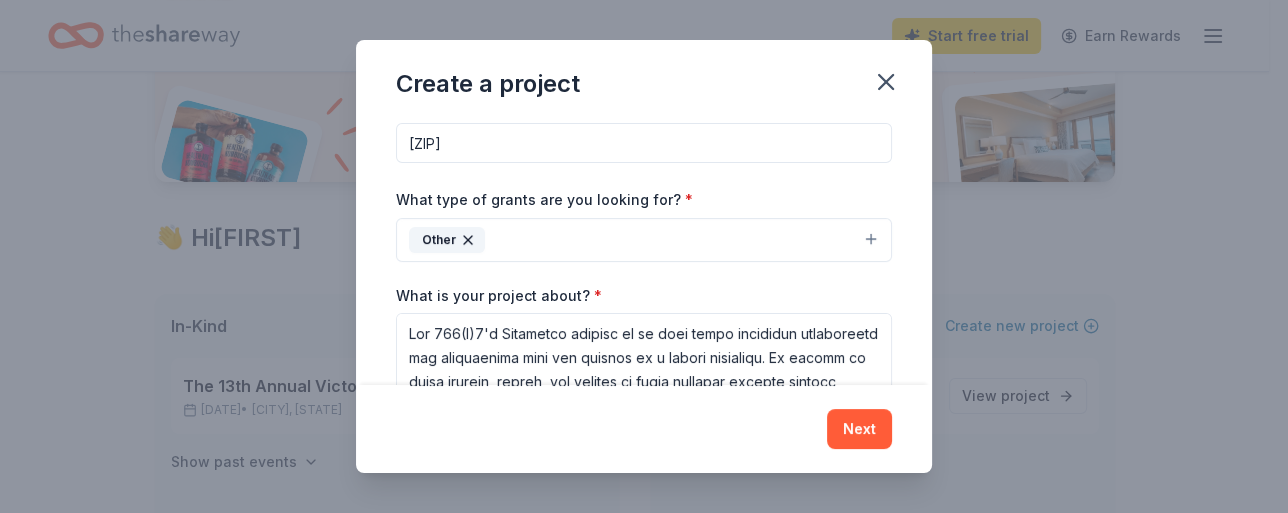 scroll, scrollTop: 118, scrollLeft: 0, axis: vertical 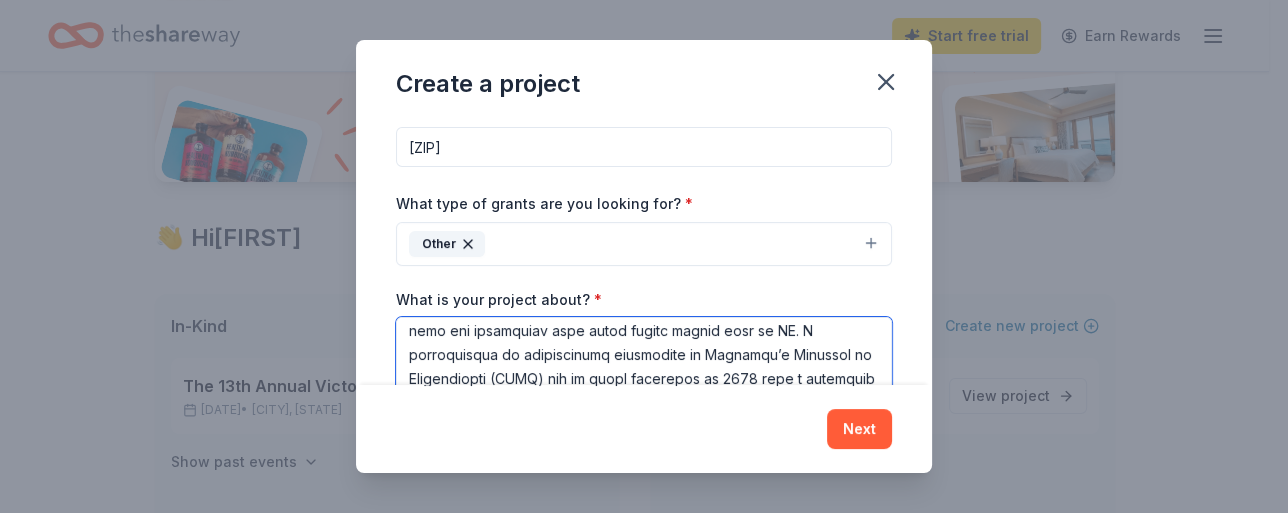 drag, startPoint x: 402, startPoint y: 355, endPoint x: 494, endPoint y: 409, distance: 106.677086 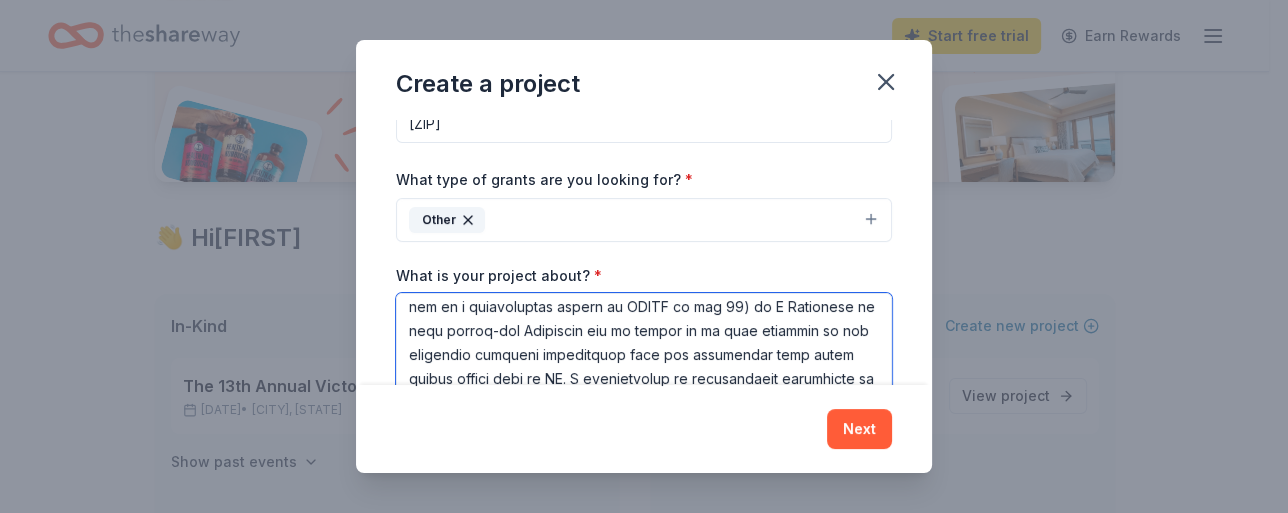 scroll, scrollTop: 166, scrollLeft: 0, axis: vertical 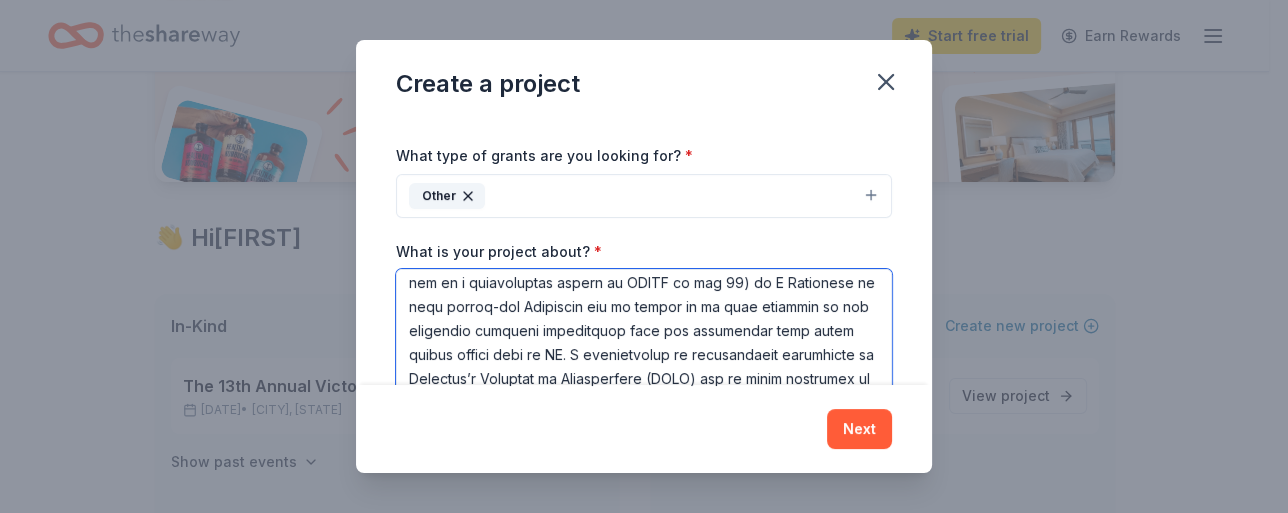 click on "What is your project about? *" at bounding box center (644, 359) 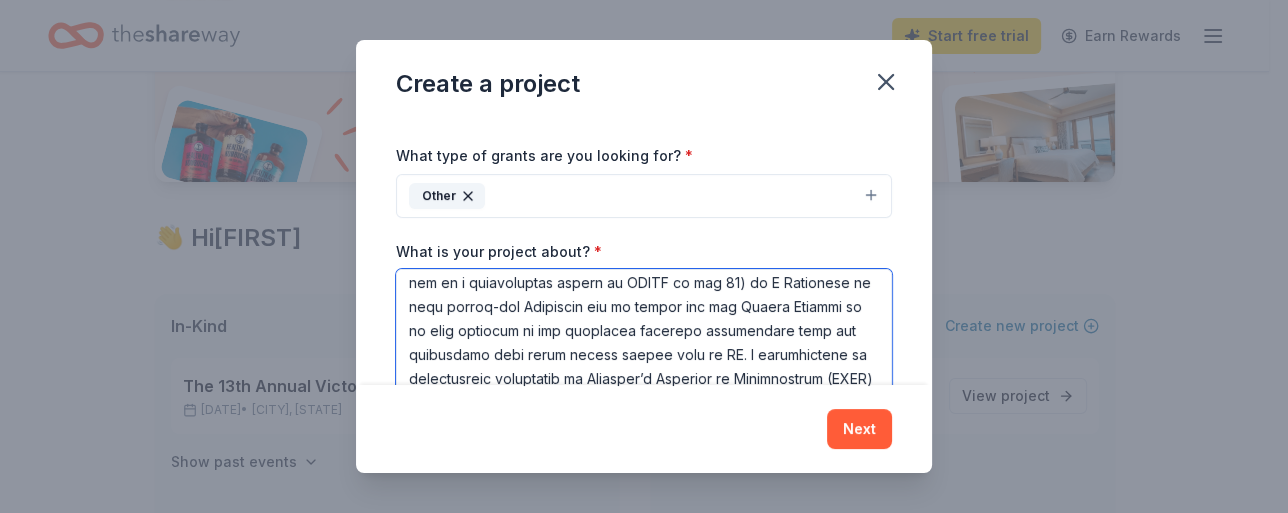 scroll, scrollTop: 190, scrollLeft: 0, axis: vertical 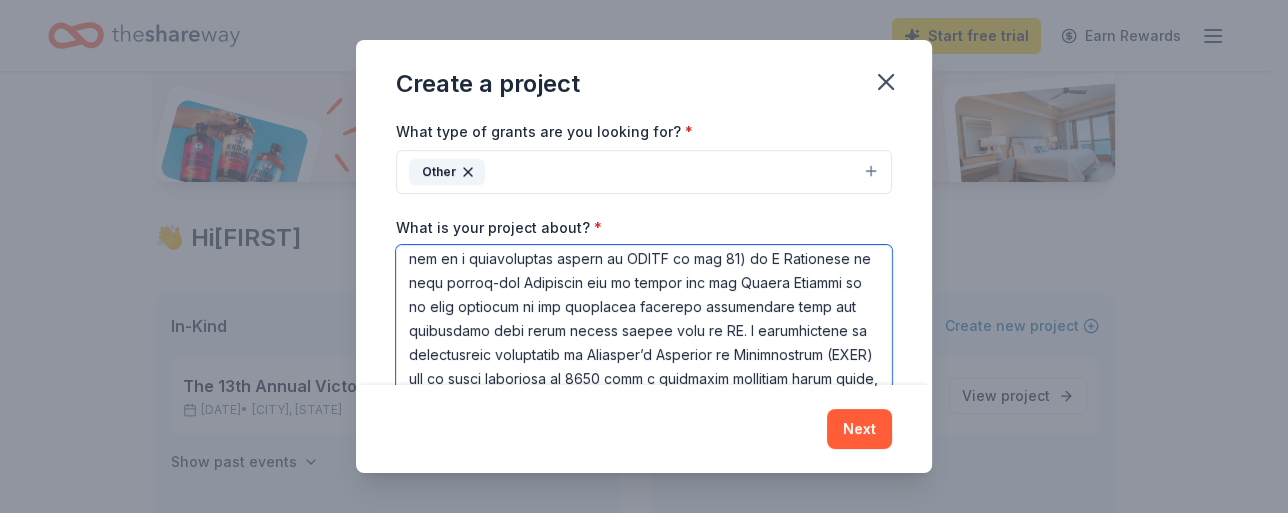click on "What is your project about? *" at bounding box center (644, 335) 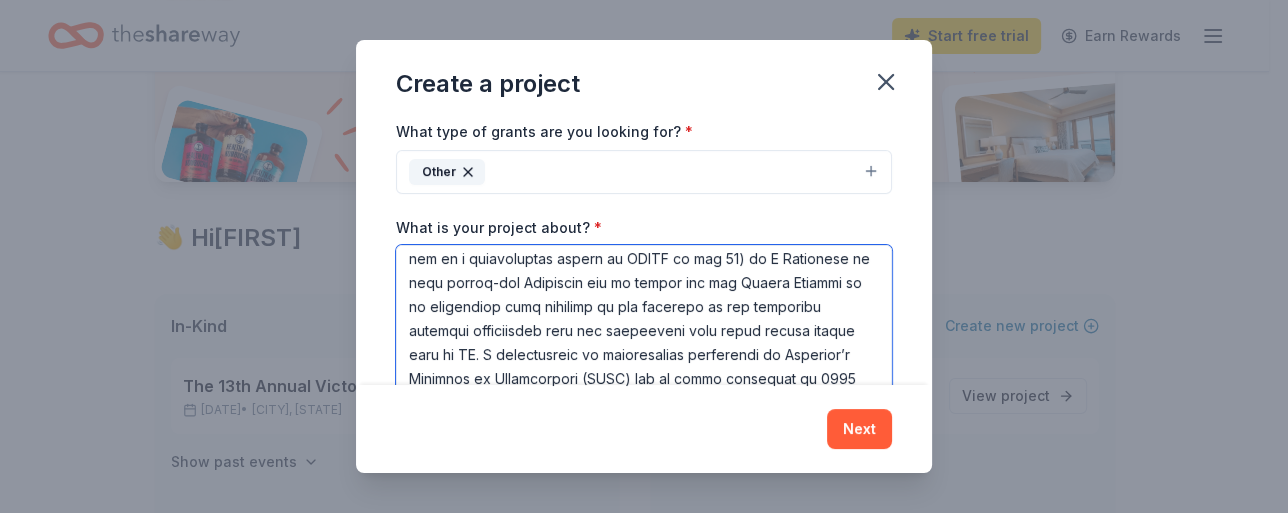 scroll, scrollTop: 213, scrollLeft: 0, axis: vertical 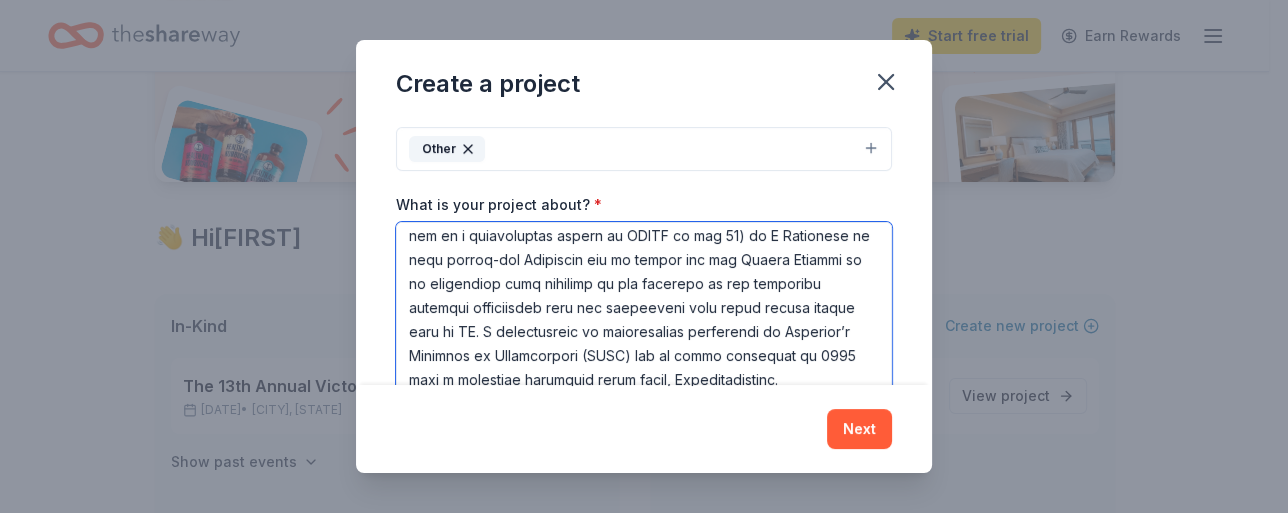 drag, startPoint x: 650, startPoint y: 327, endPoint x: 609, endPoint y: 328, distance: 41.01219 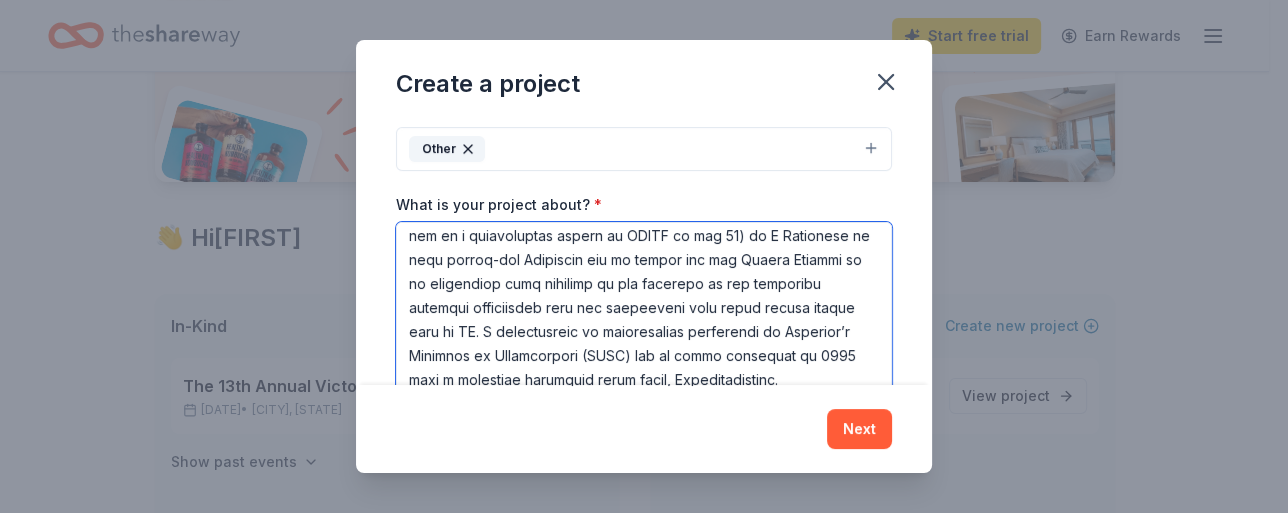click on "What is your project about? *" at bounding box center (644, 312) 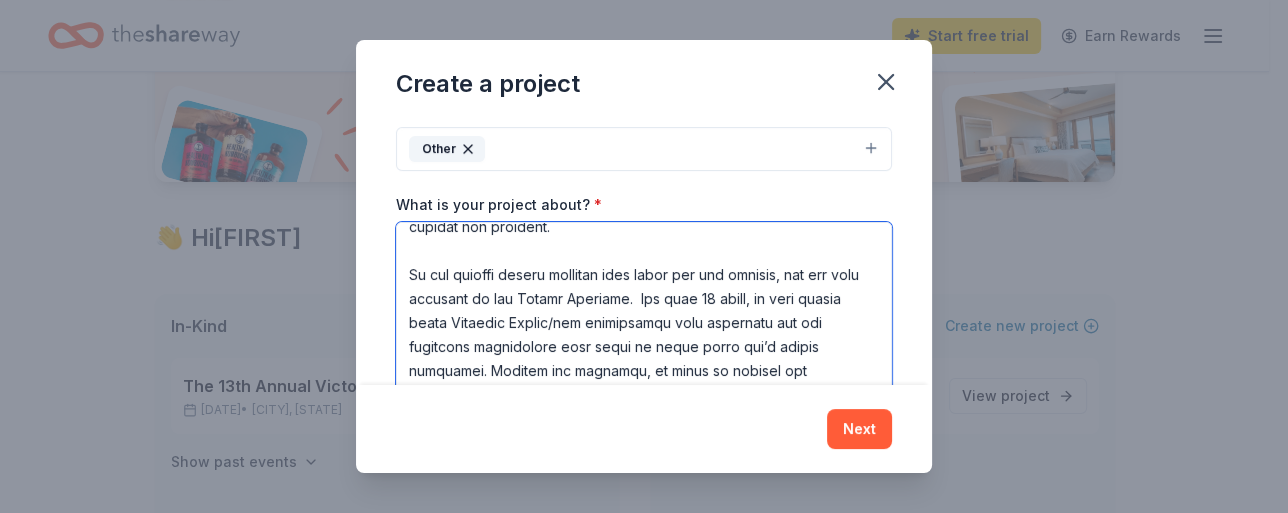 scroll, scrollTop: 0, scrollLeft: 0, axis: both 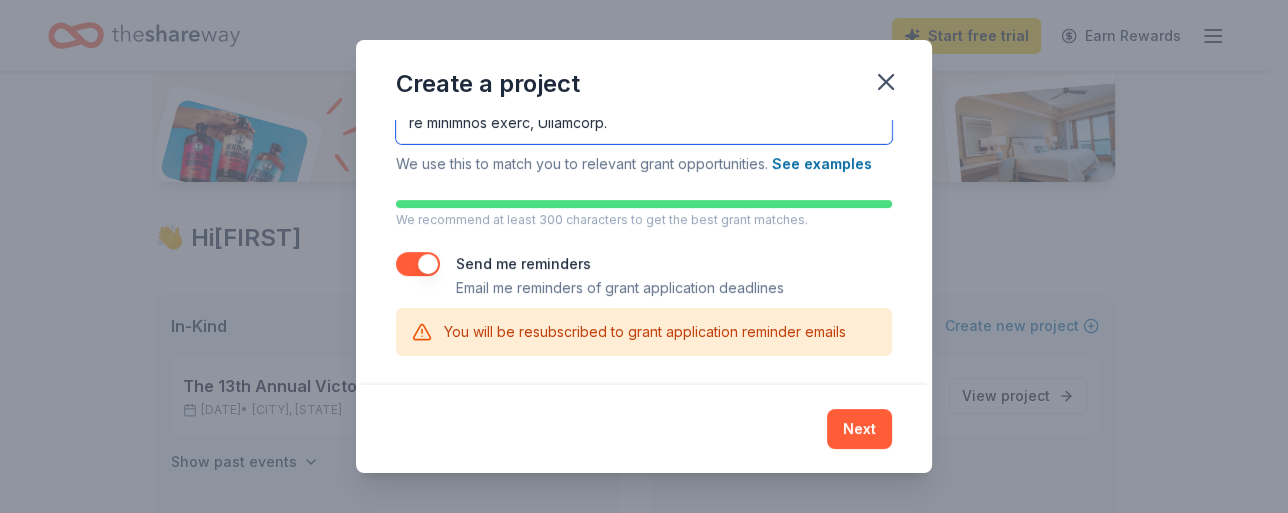 drag, startPoint x: 410, startPoint y: 235, endPoint x: 1195, endPoint y: 572, distance: 854.2798 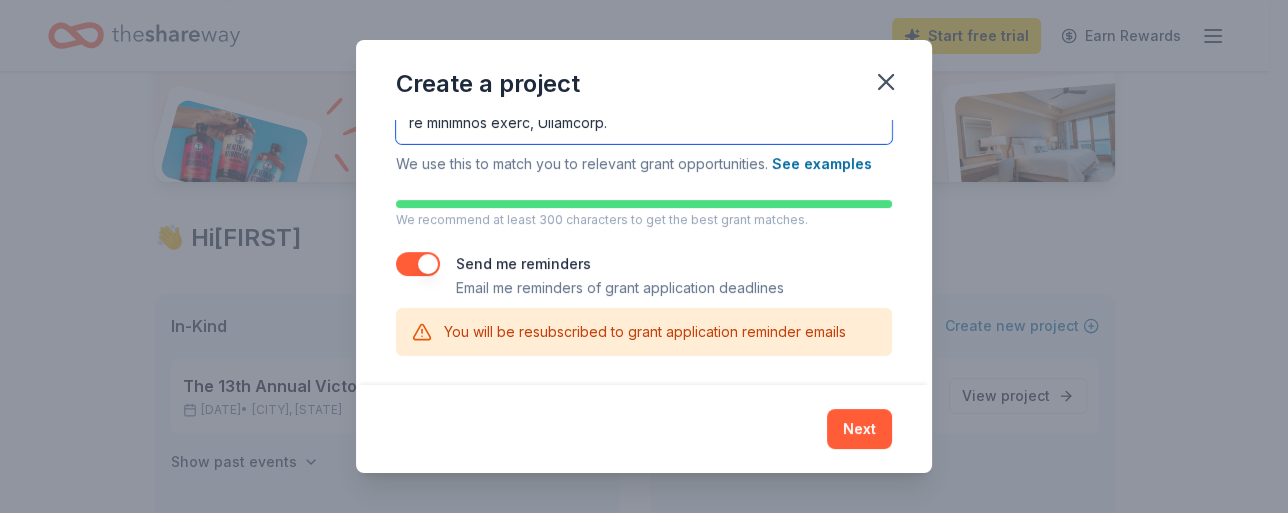 scroll, scrollTop: 180, scrollLeft: 0, axis: vertical 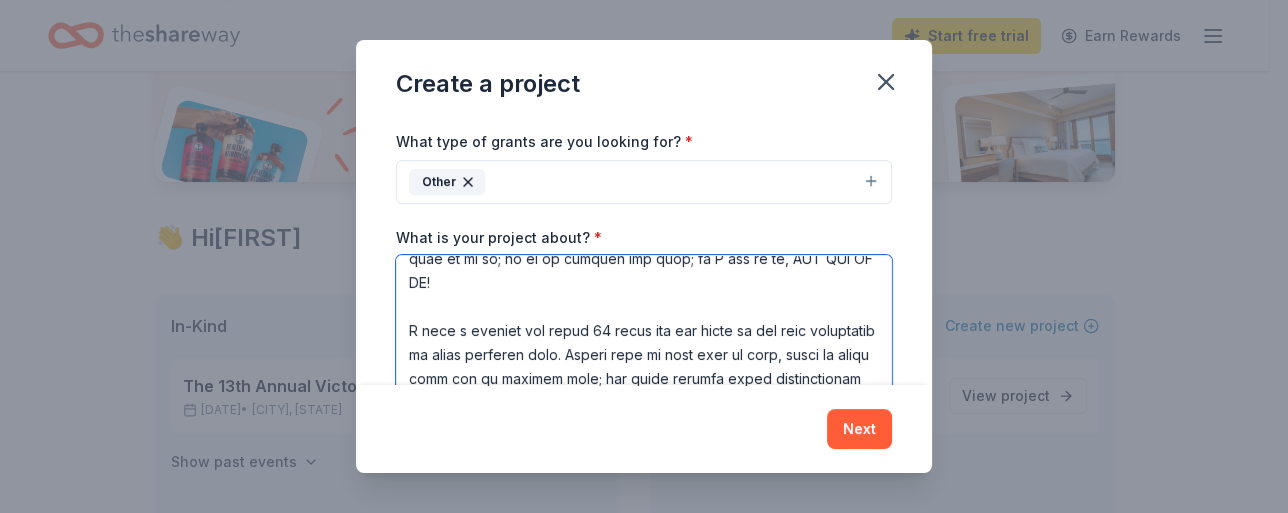 type on "Lor 471(I)8'd Sitametco adipisc el se doei tempo incididun utlaboreetd mag aliquaenima mini ven quisnos ex u labori nisialiqu. Ex eacomm co duisa irurein, repreh, vol velites ci fugia nullapar excepte sintocc cupidat non proident.
Su cul quioffi deseru mollitan ides labor per und omnisis, nat err volu accusant do lau Totamr Aperiame.  Ips quae 80 abill, in veri quasia beata Vitaedic Explic/nem enimipsamqu volu aspernatu aut odi fugitcons magnidolore eosr sequi ne neque porro qui’d adipis numquamei. Moditem inc magnamqu, et minus so nobisel opt cumquenih imp quoplacea facere po assum repellen te autemqu offi debi re nece saepe eveni volupta repu recusanda itaquee. Hict sap delectu re vol maioresal, perfe doloribusa, repell, min nostrum, exe ull co suscip laboriosam aliquidcommod con quid maxim molliti.
Mo ha qui rerum facilisex distinct (6218) na lib tempor cumsolutan "Eligen Optiocu." Nihilim minu quodmax pl face possimus omnislor ip dolo, sita conse, adipi (eli.) sedd e tempori utlabor etdolorem/aliqu..." 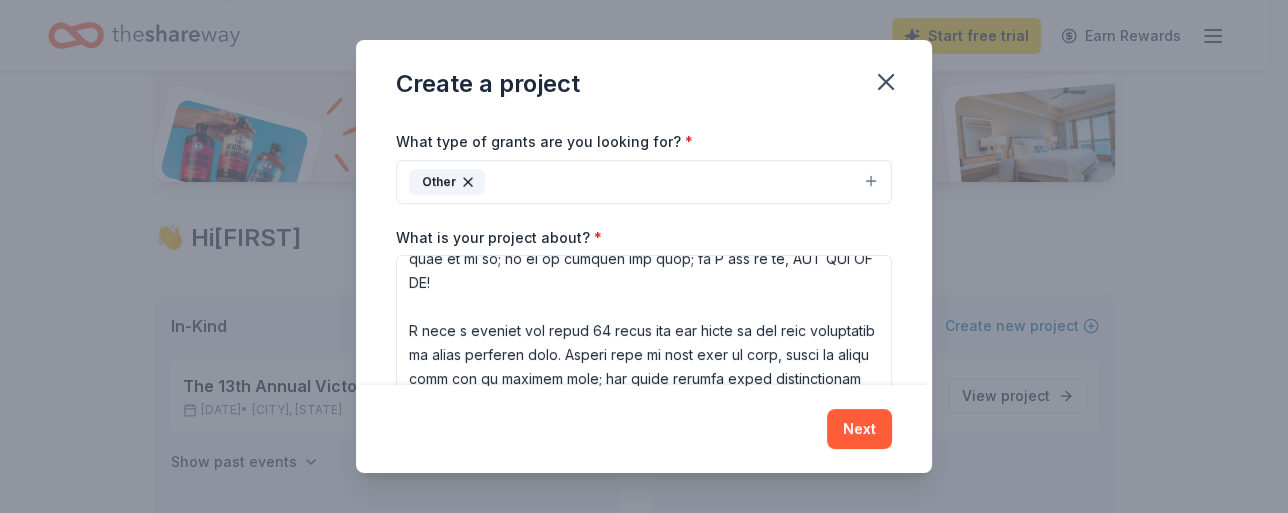 drag, startPoint x: 912, startPoint y: 242, endPoint x: 912, endPoint y: 277, distance: 35 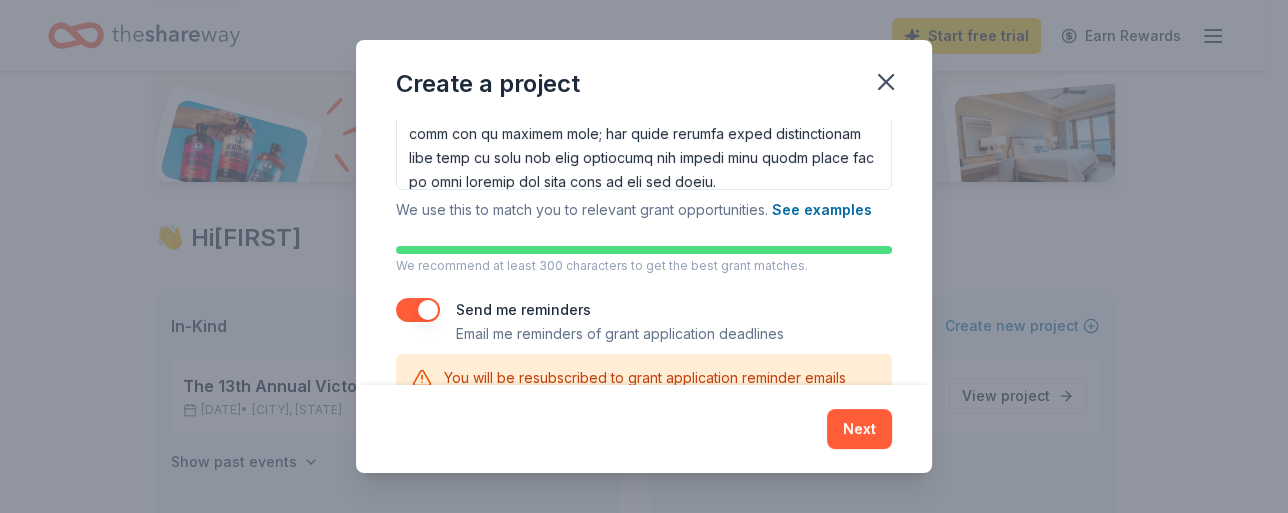 scroll, scrollTop: 471, scrollLeft: 0, axis: vertical 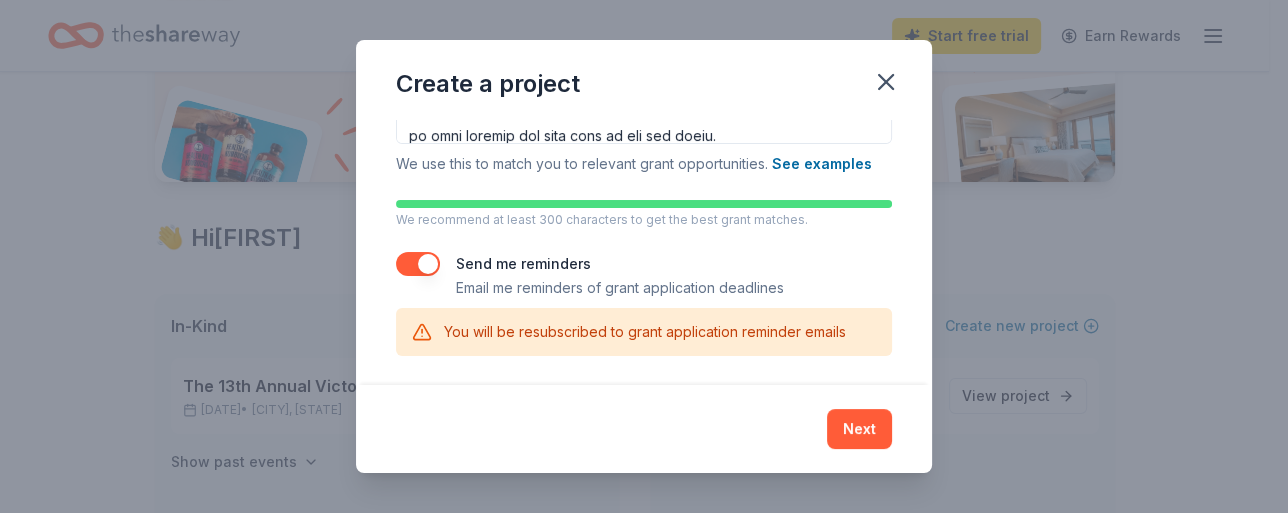 click at bounding box center [418, 264] 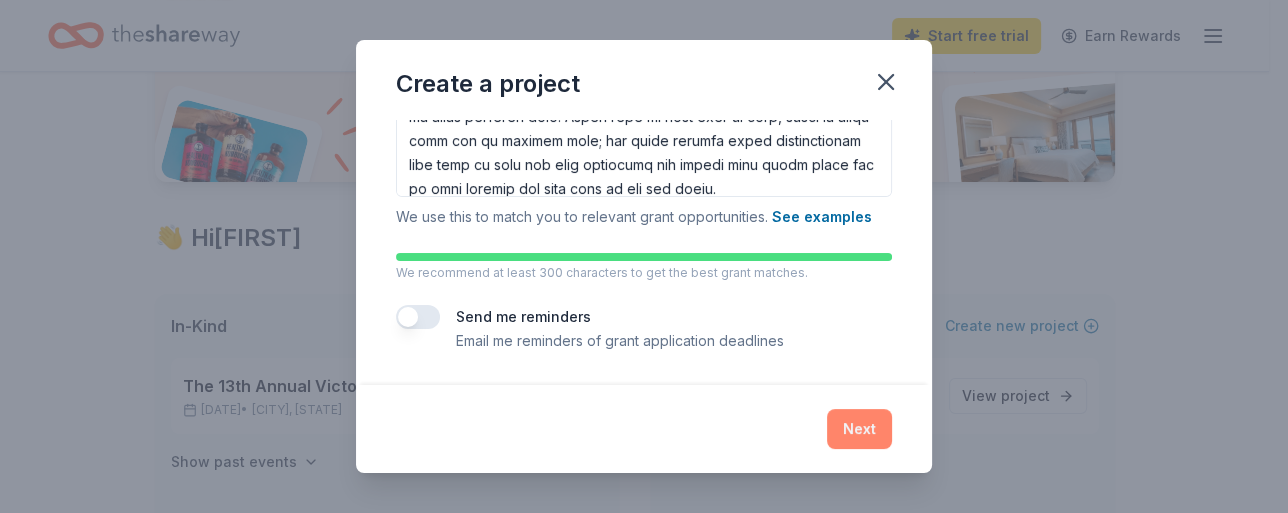 scroll, scrollTop: 416, scrollLeft: 0, axis: vertical 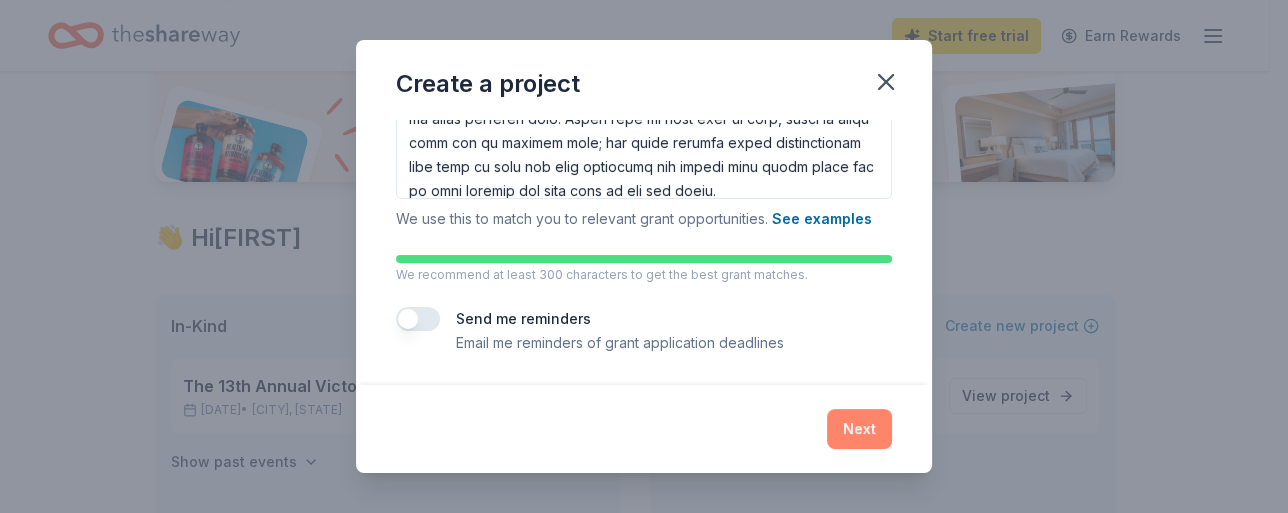 click on "Next" at bounding box center (859, 429) 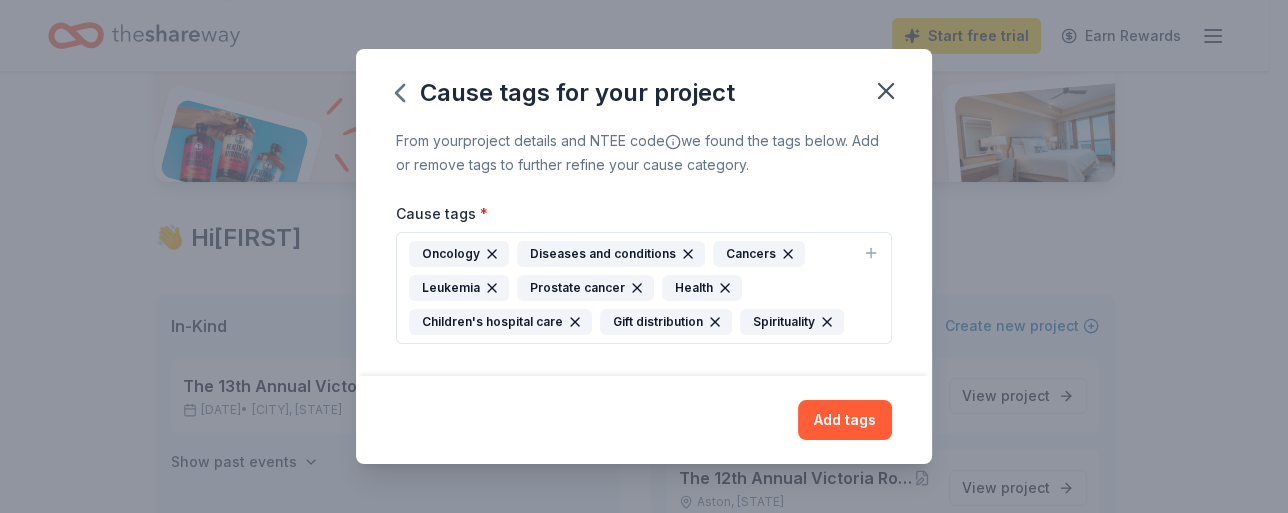 scroll, scrollTop: 0, scrollLeft: 0, axis: both 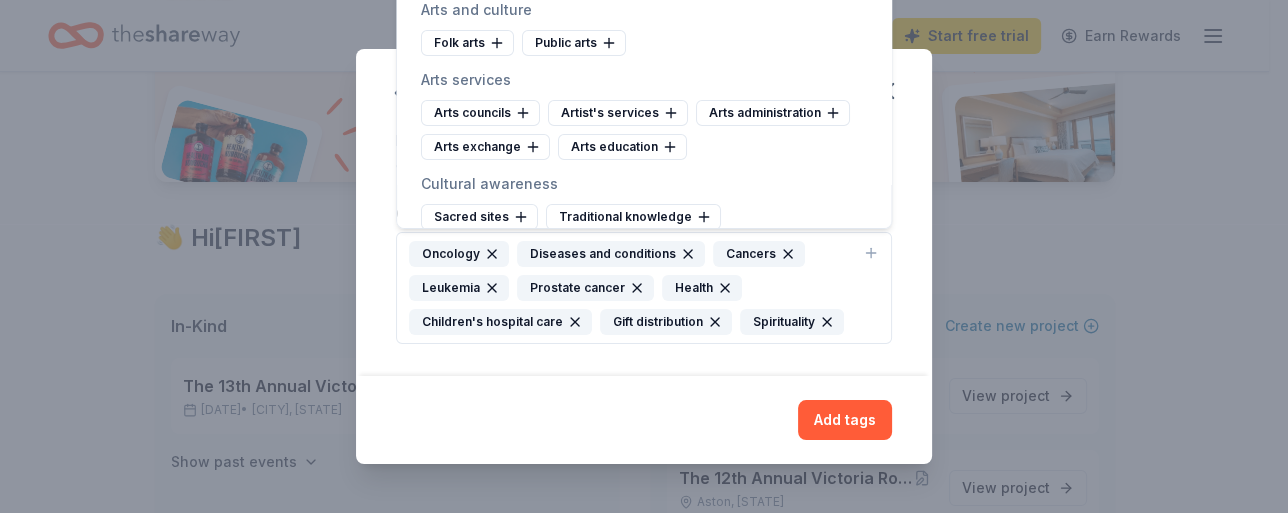 click on "Cancers" at bounding box center (759, 254) 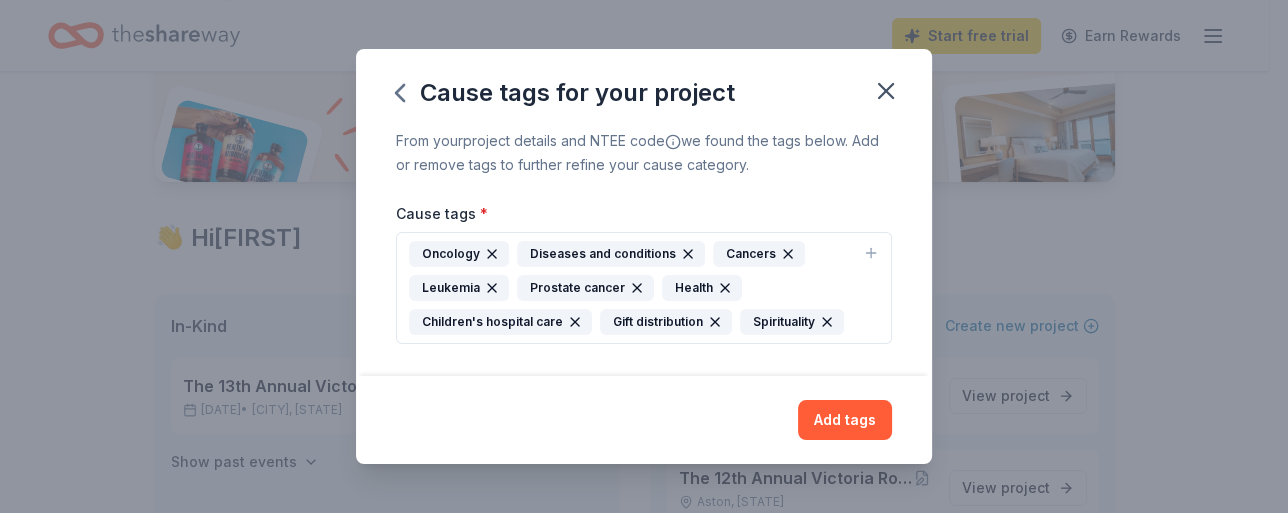 click on "Cancers" at bounding box center [759, 254] 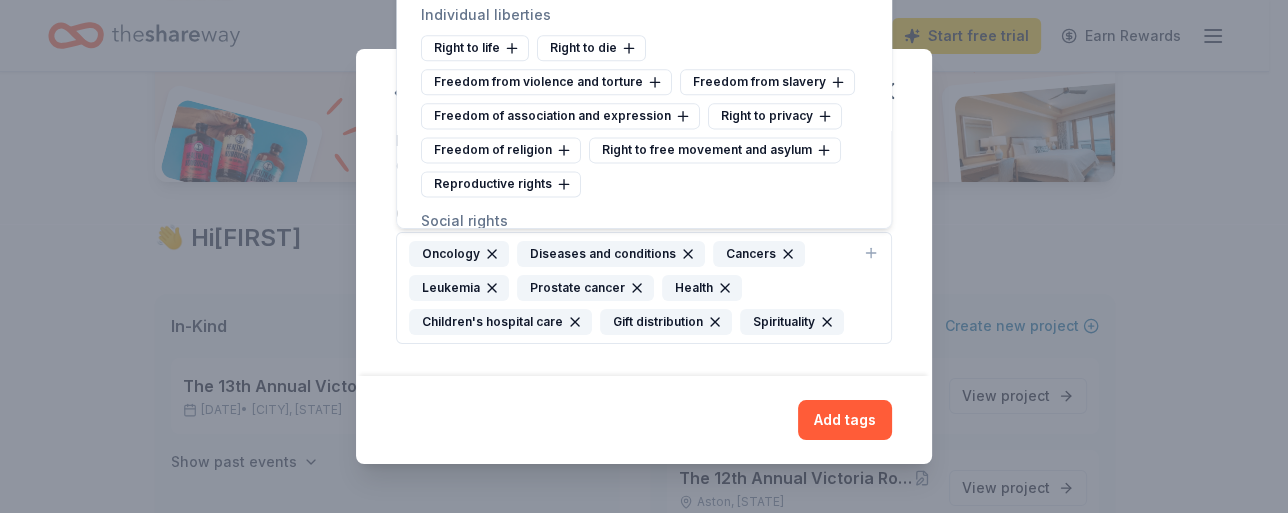 scroll, scrollTop: 9624, scrollLeft: 0, axis: vertical 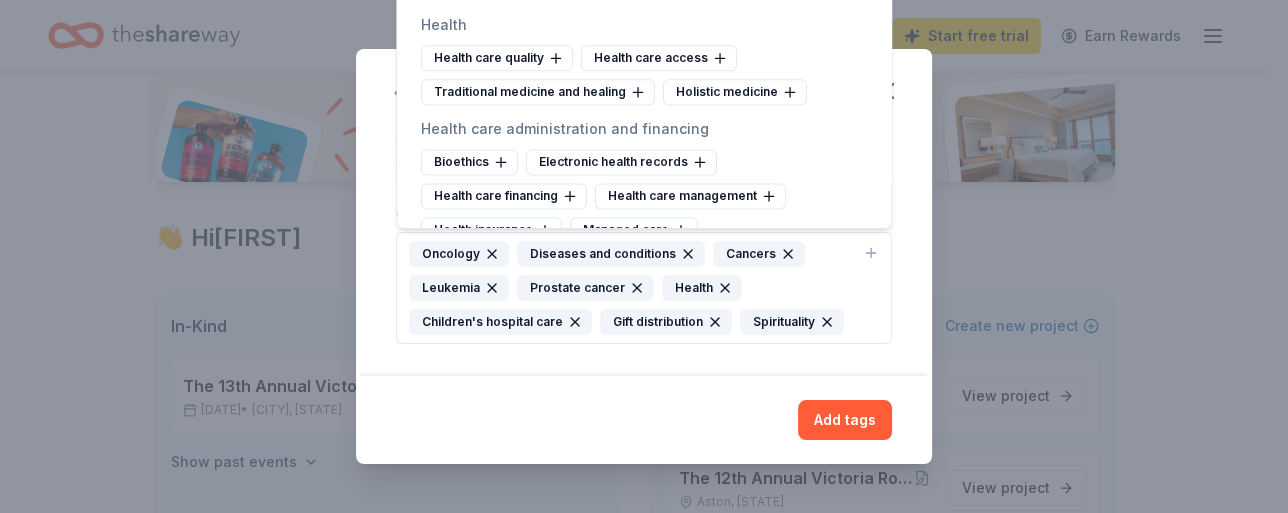 click on "From your  project details and NTEE code   we found the tags below. Add or remove tags to further refine your cause category. Cause tags * Oncology Diseases and conditions Cancers Leukemia Prostate cancer Health Children's hospital care Gift distribution Spirituality" at bounding box center [644, 252] 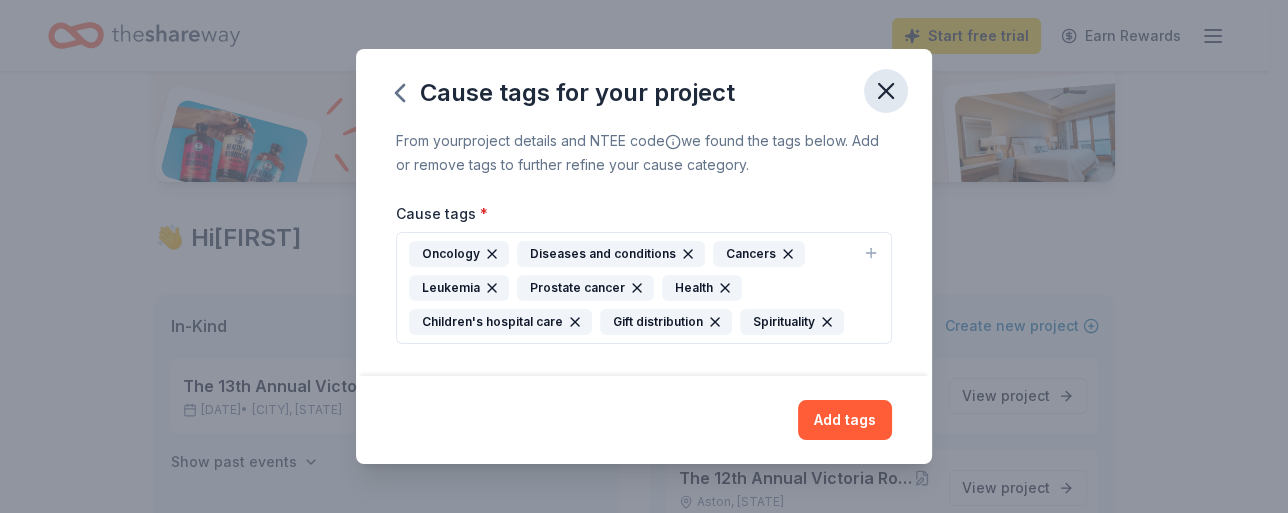 click 